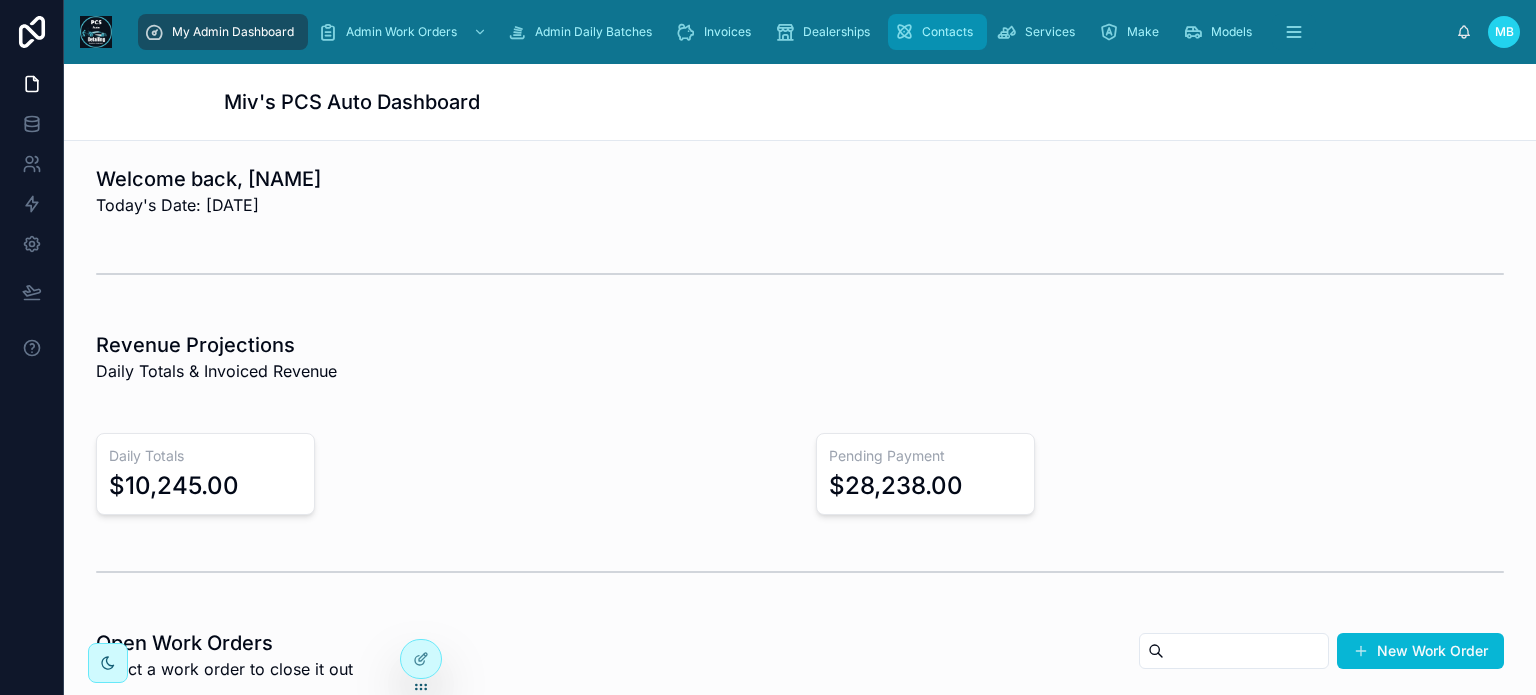 scroll, scrollTop: 0, scrollLeft: 0, axis: both 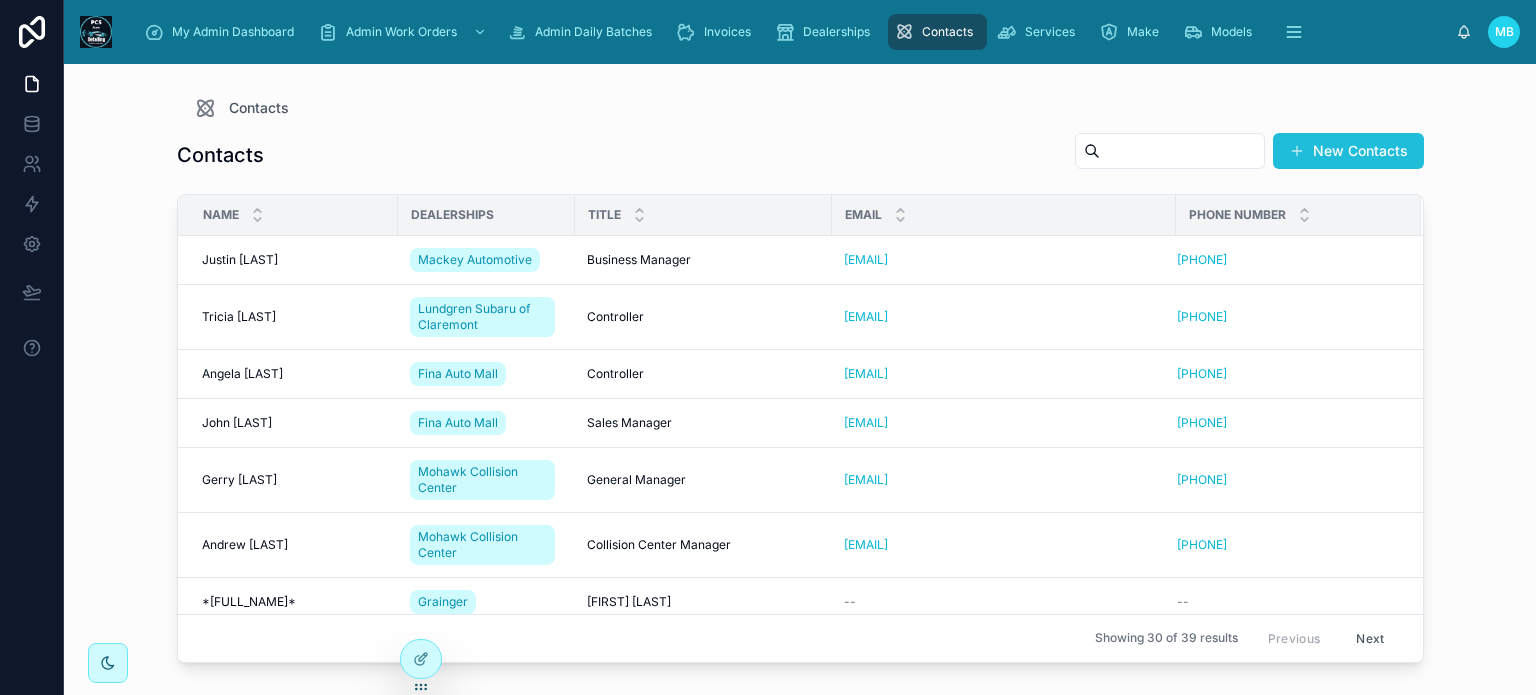 click on "New Contacts" at bounding box center [1348, 151] 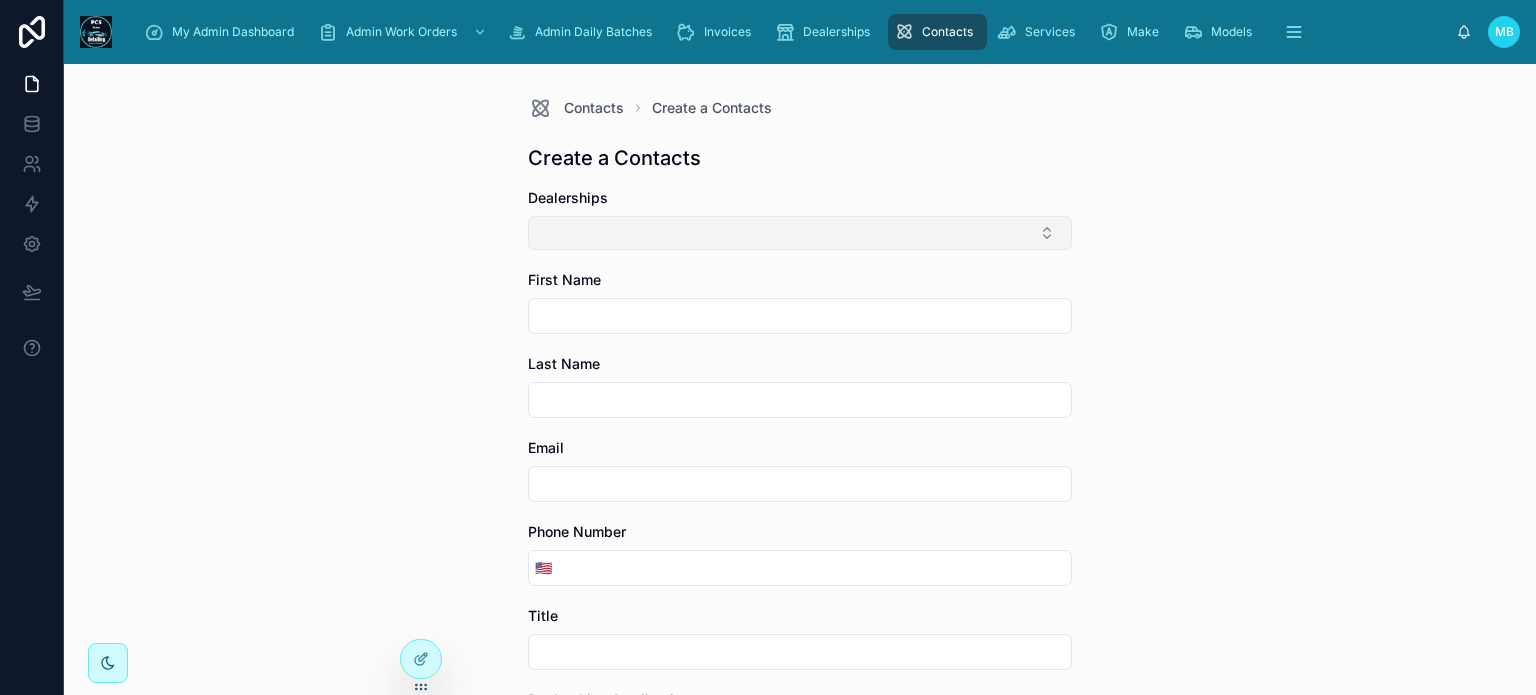 click at bounding box center [800, 233] 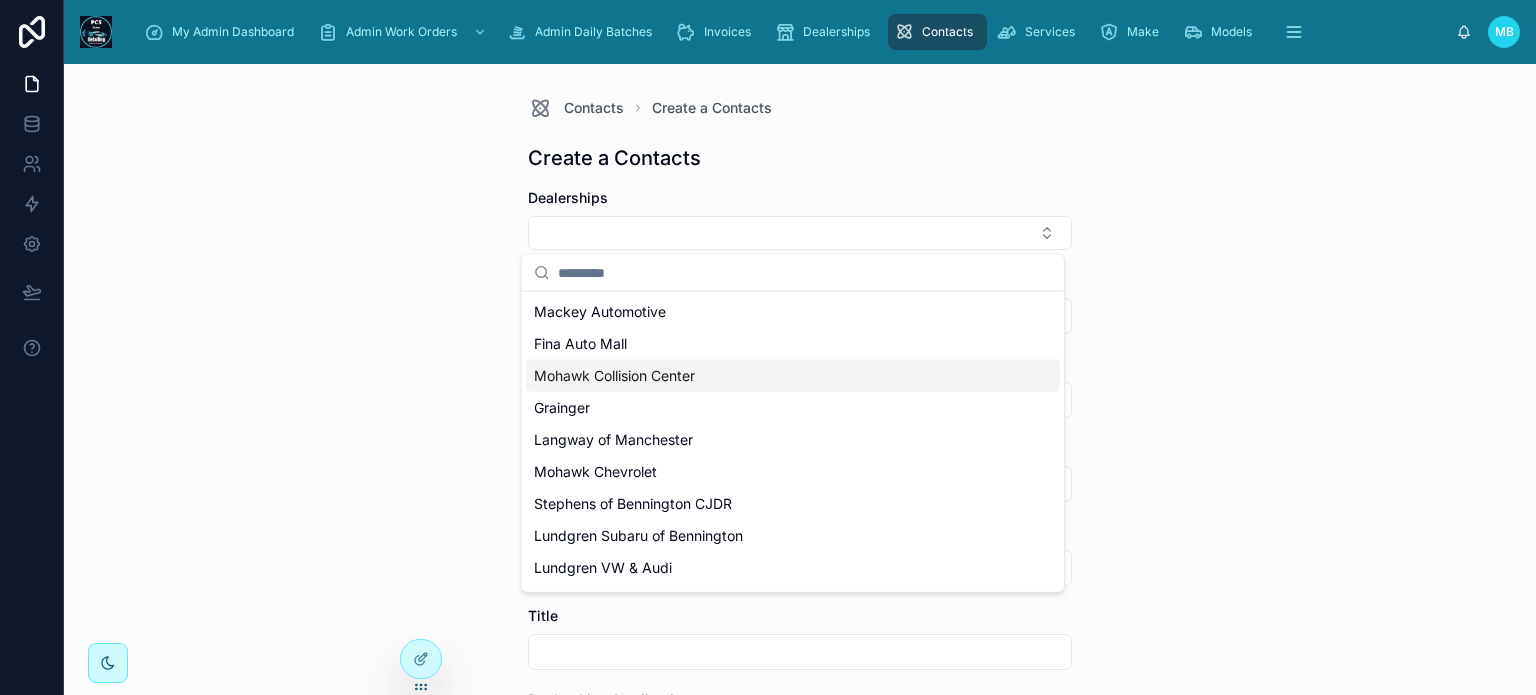 click on "Mohawk Collision Center" at bounding box center (614, 376) 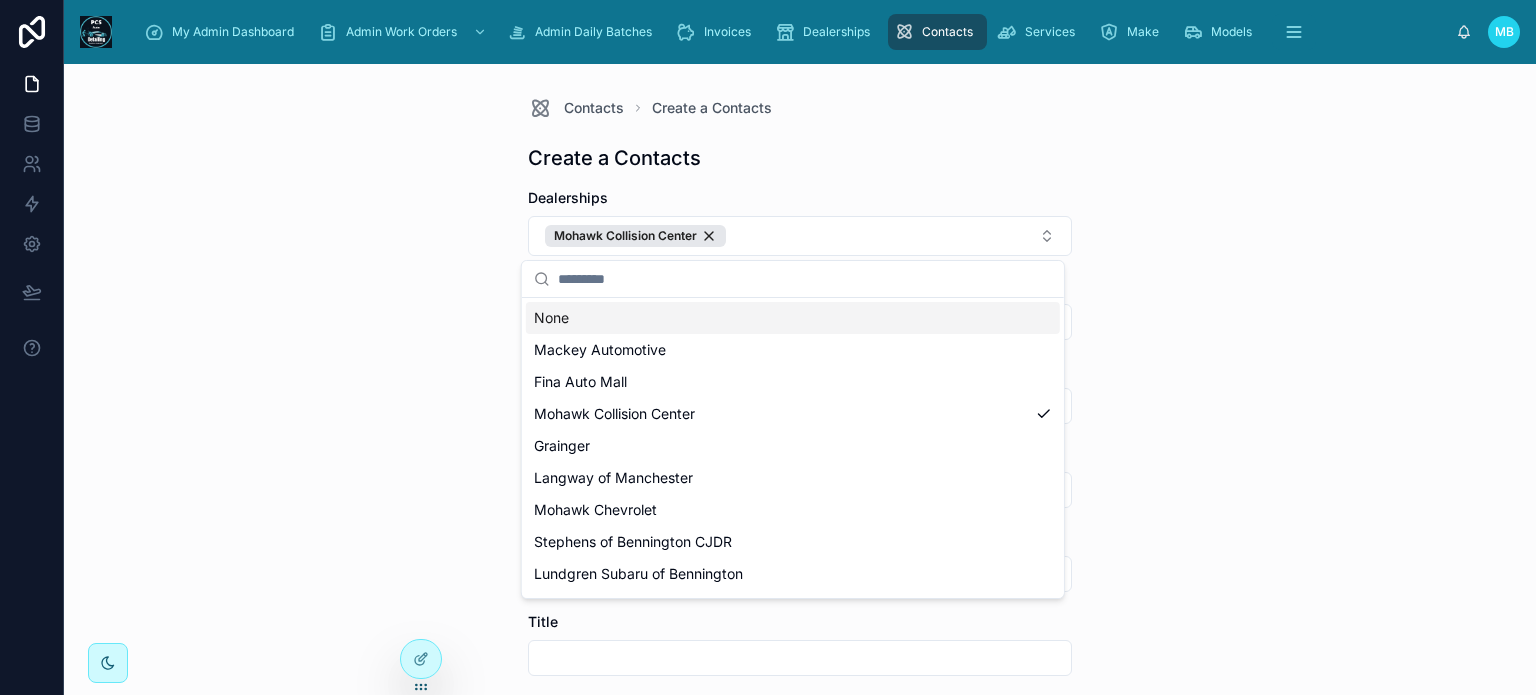 click on "Contacts Create a Contacts Create a Contacts Dealerships Mohawk Collision Center  First Name [FIRST] Last Name [LAST] Email [EMAIL] Phone Number 🇺🇸 Title [TITLE] Dealerships 2 collection Save" at bounding box center [800, 379] 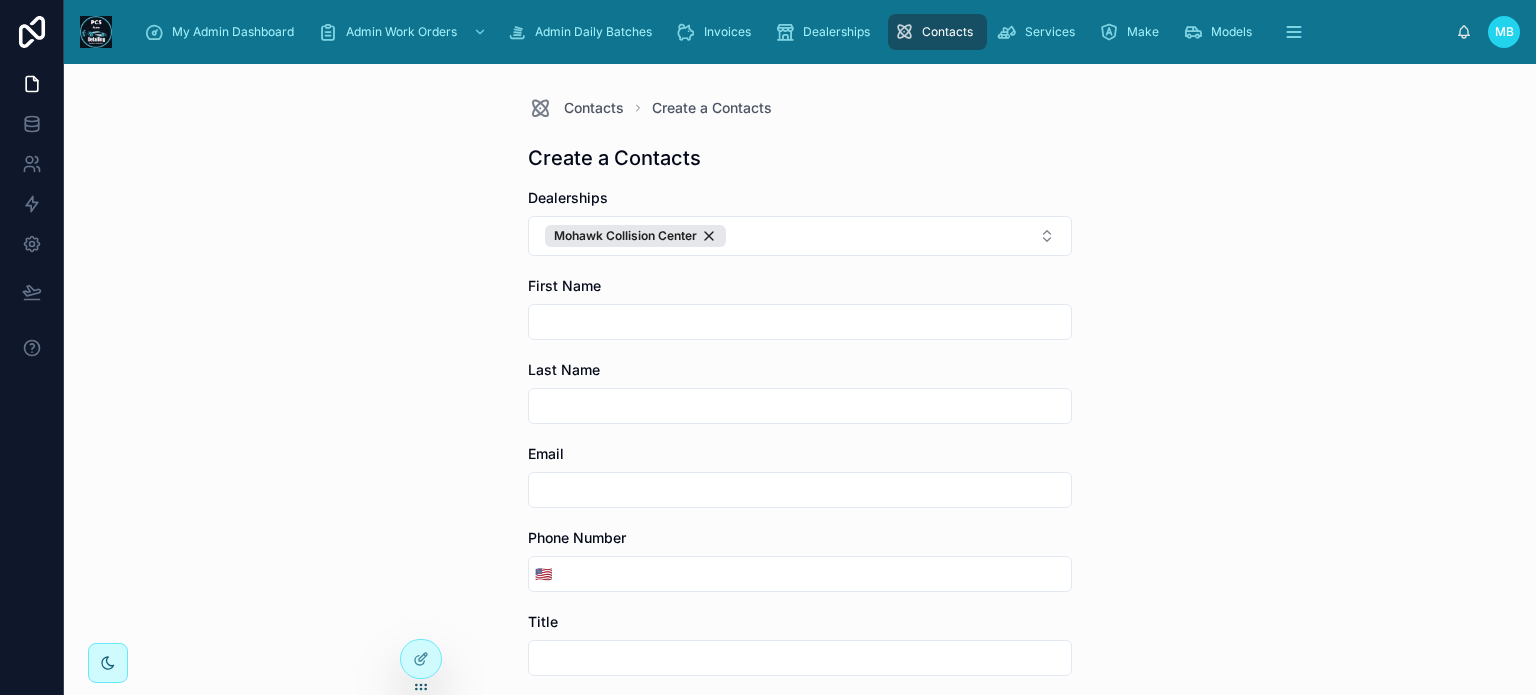 click at bounding box center (800, 322) 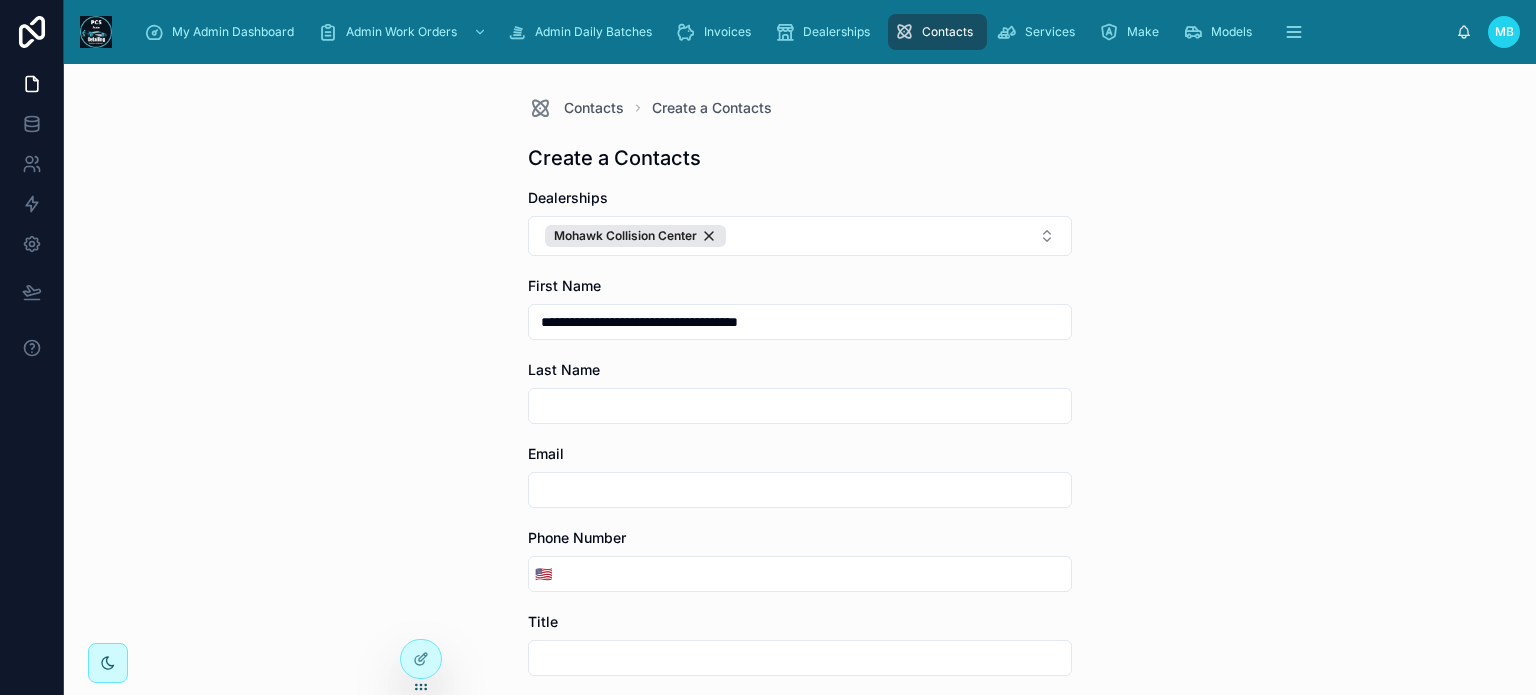 drag, startPoint x: 610, startPoint y: 321, endPoint x: 856, endPoint y: 323, distance: 246.00813 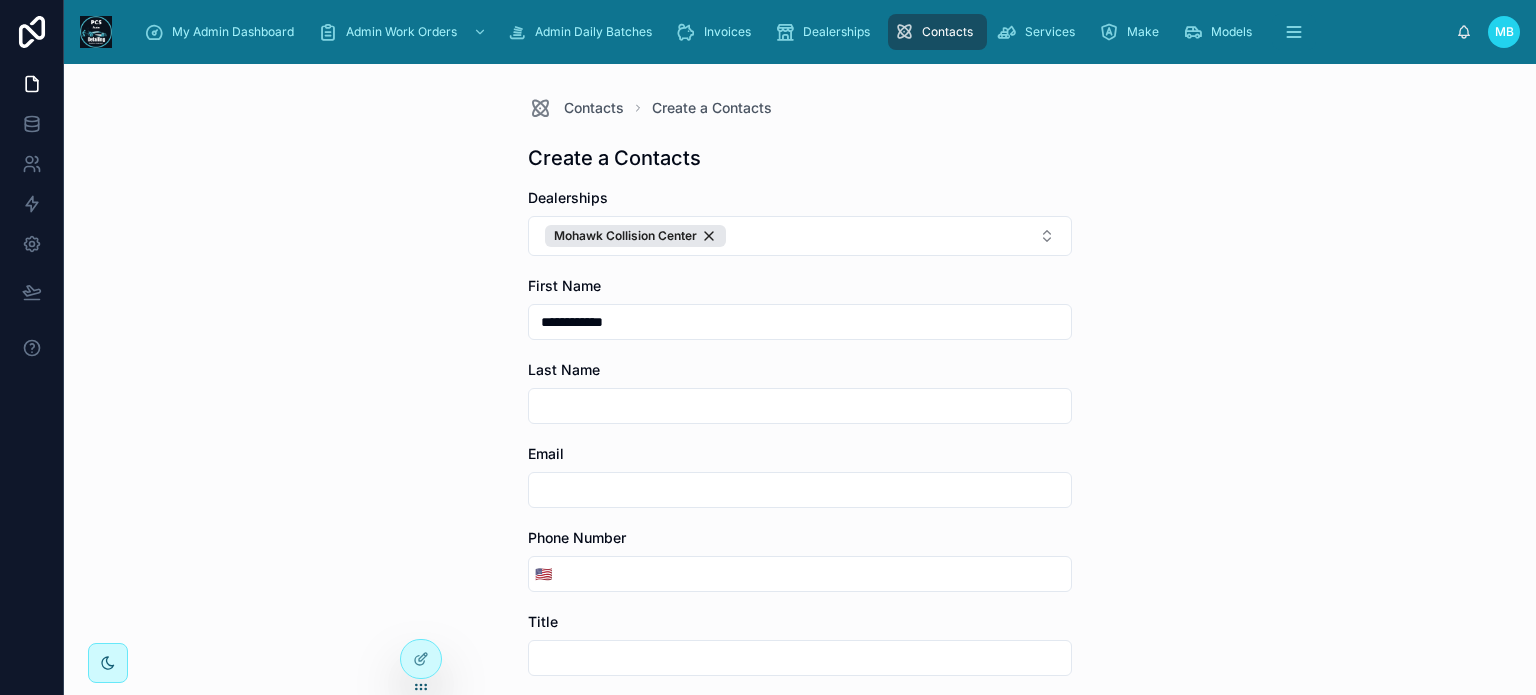 type on "**********" 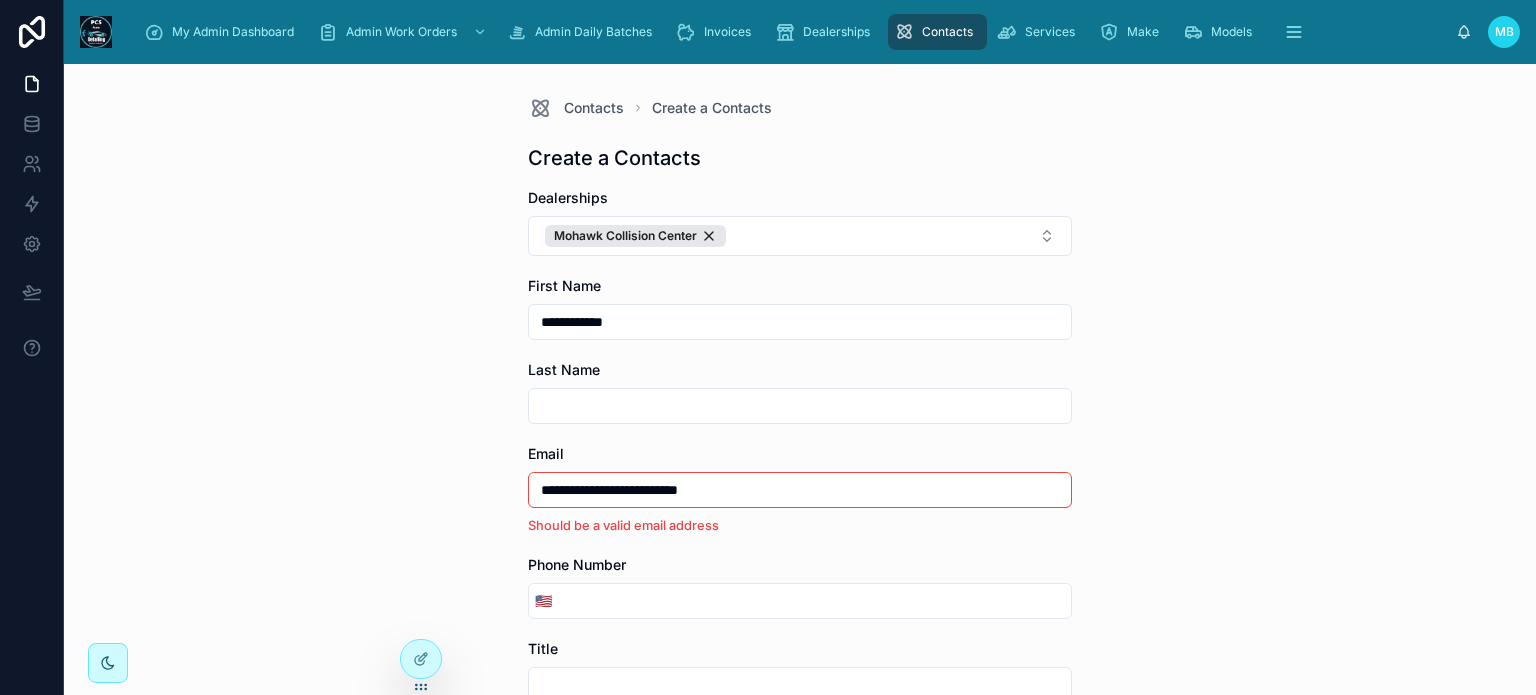 type on "**********" 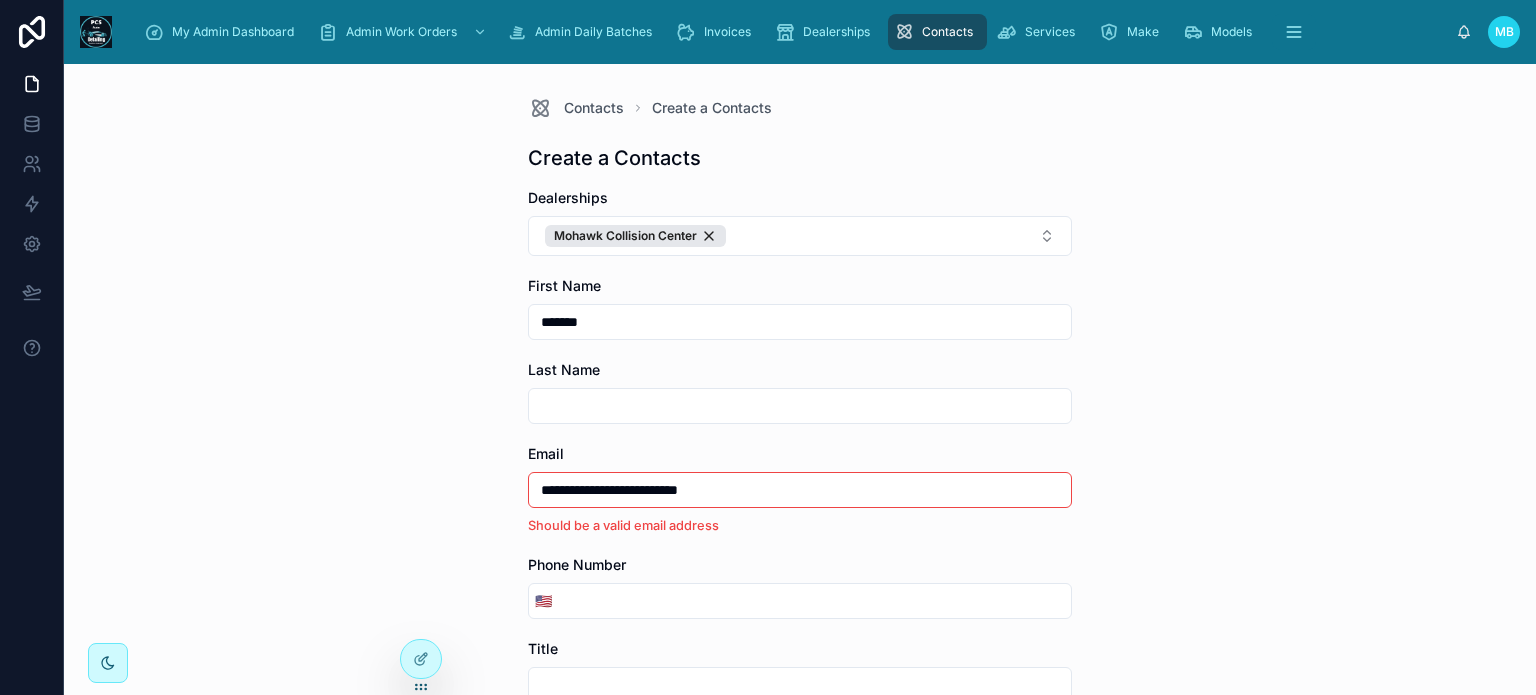 type on "******" 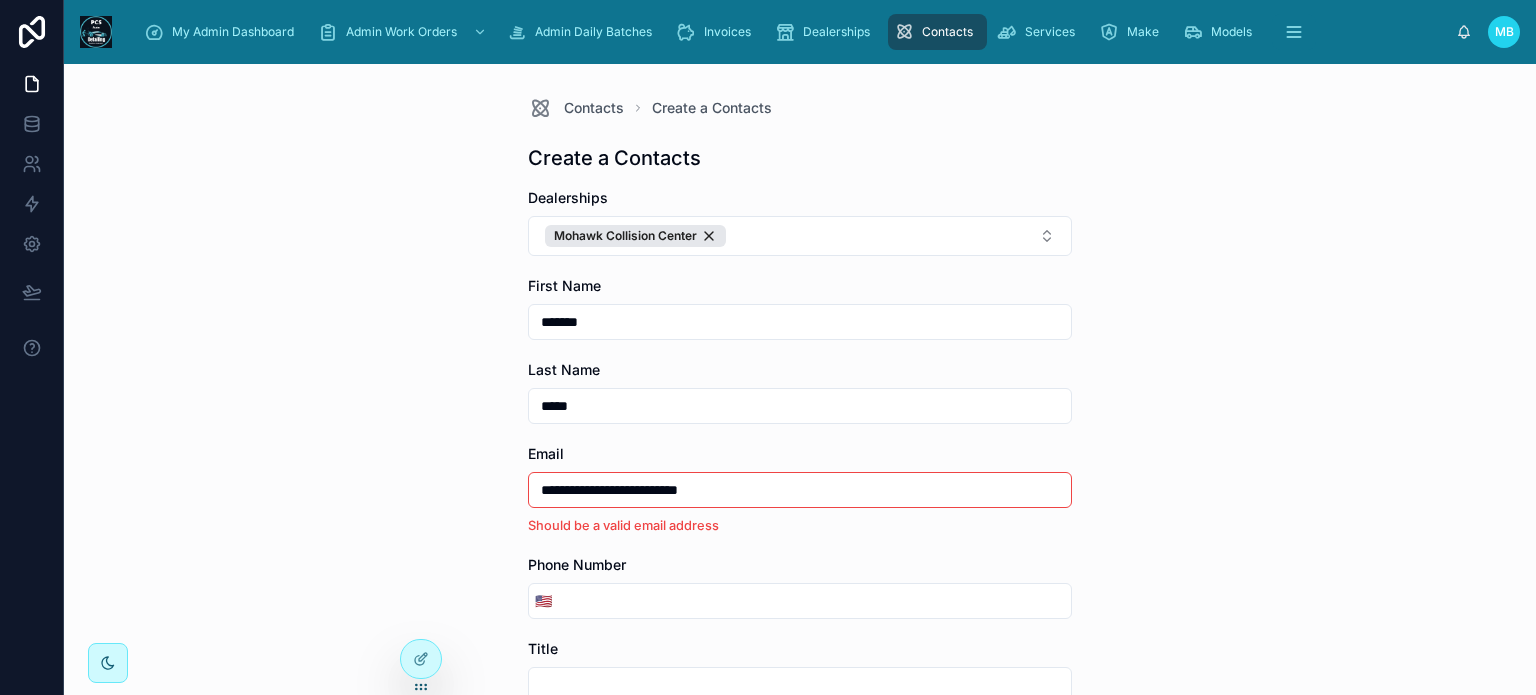 scroll, scrollTop: 200, scrollLeft: 0, axis: vertical 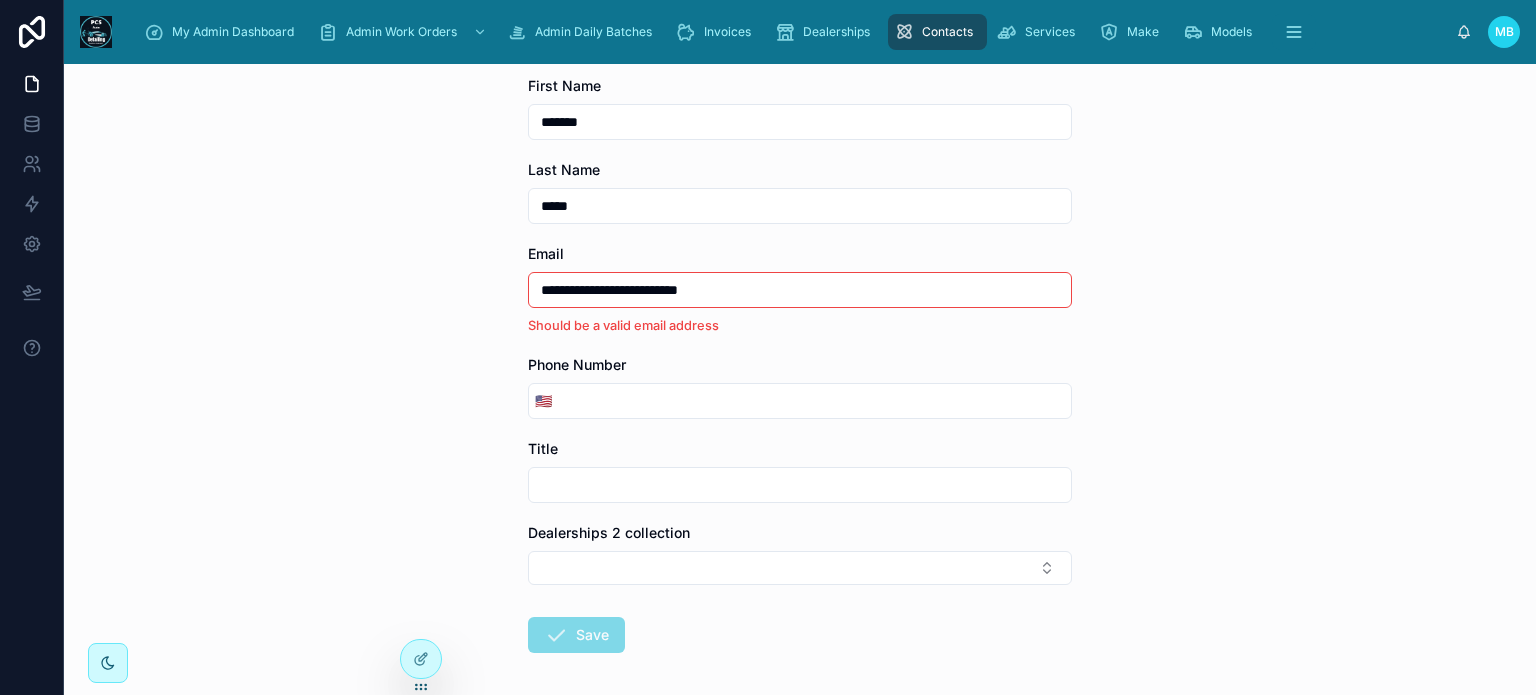 type on "****" 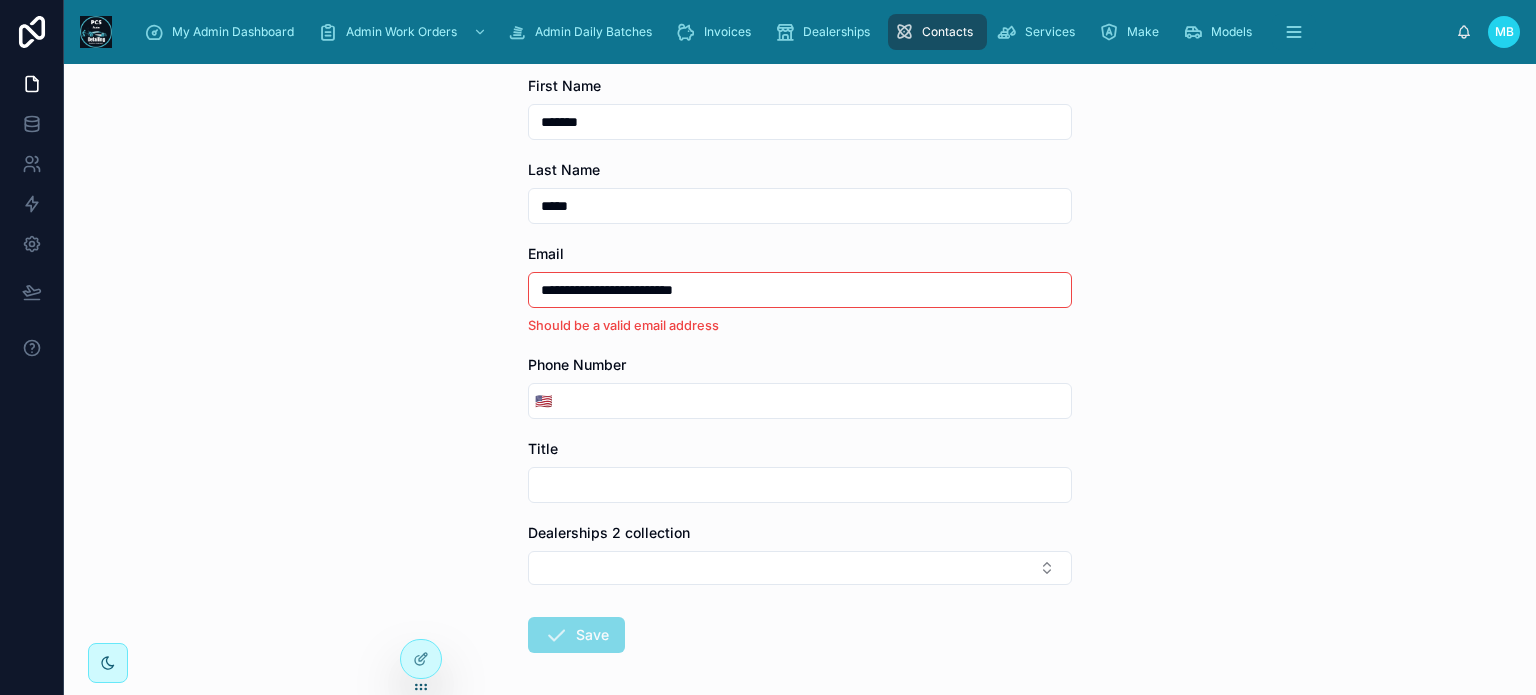 click on "**********" at bounding box center (800, 290) 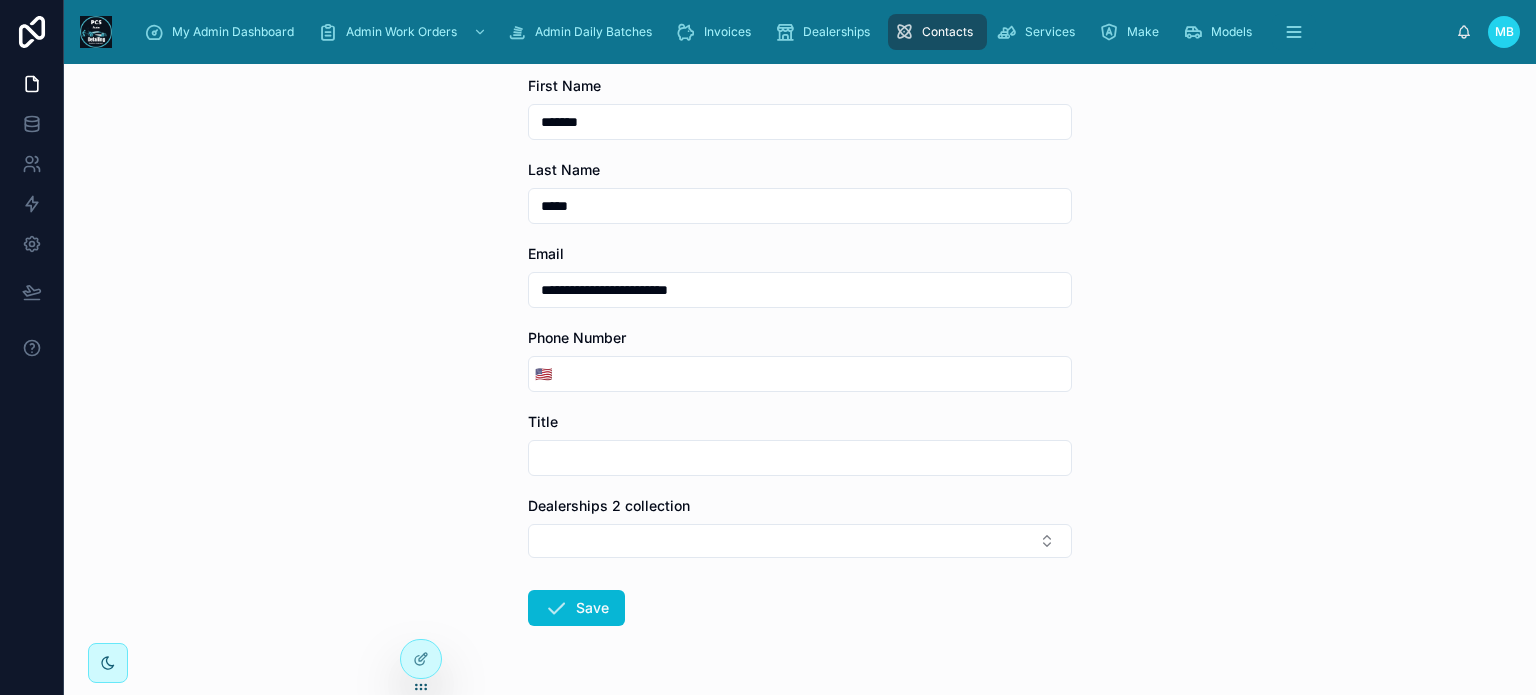 type on "**********" 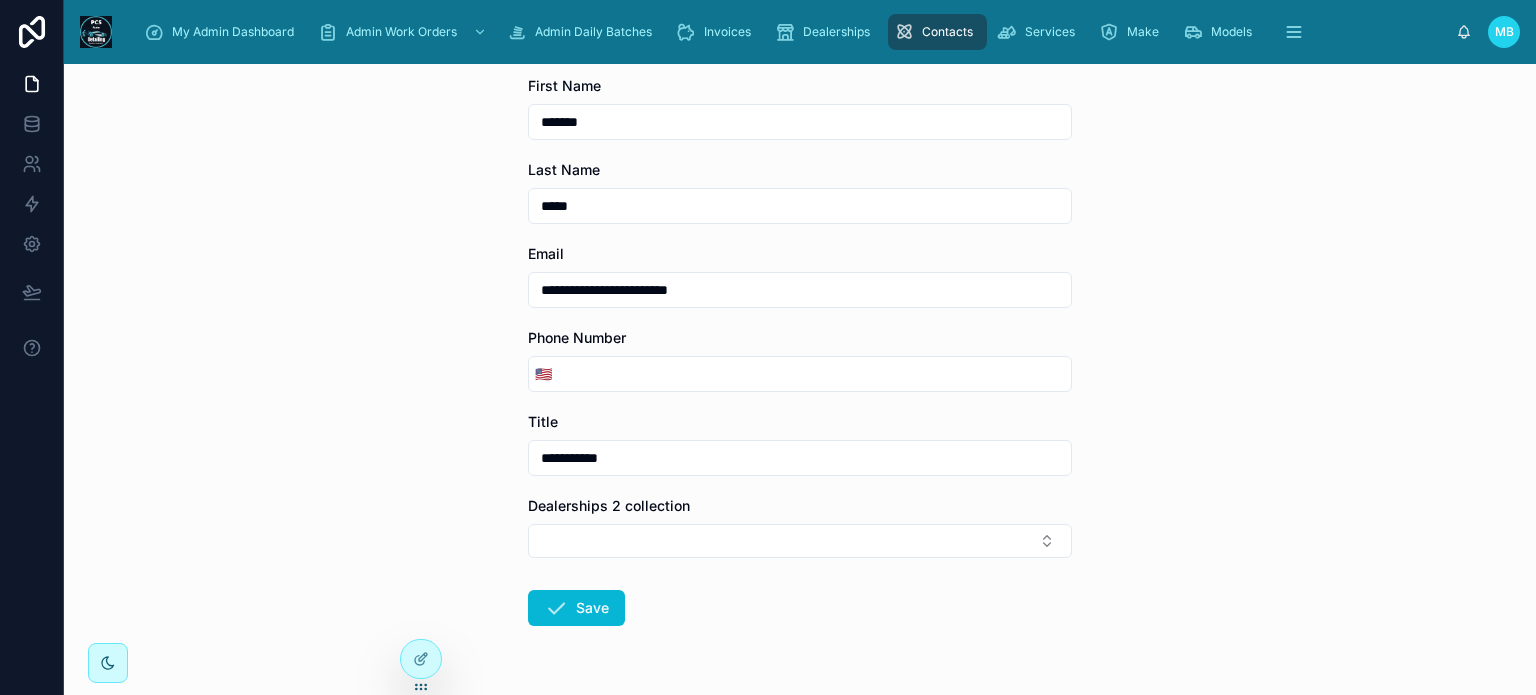 click on "Dealerships Mohawk Collision Center First Name [FIRST] Last Name [LAST] Email [EMAIL] Phone Number 🇺🇸 Title [TITLE] Dealerships 2 collection Save" at bounding box center (800, 371) 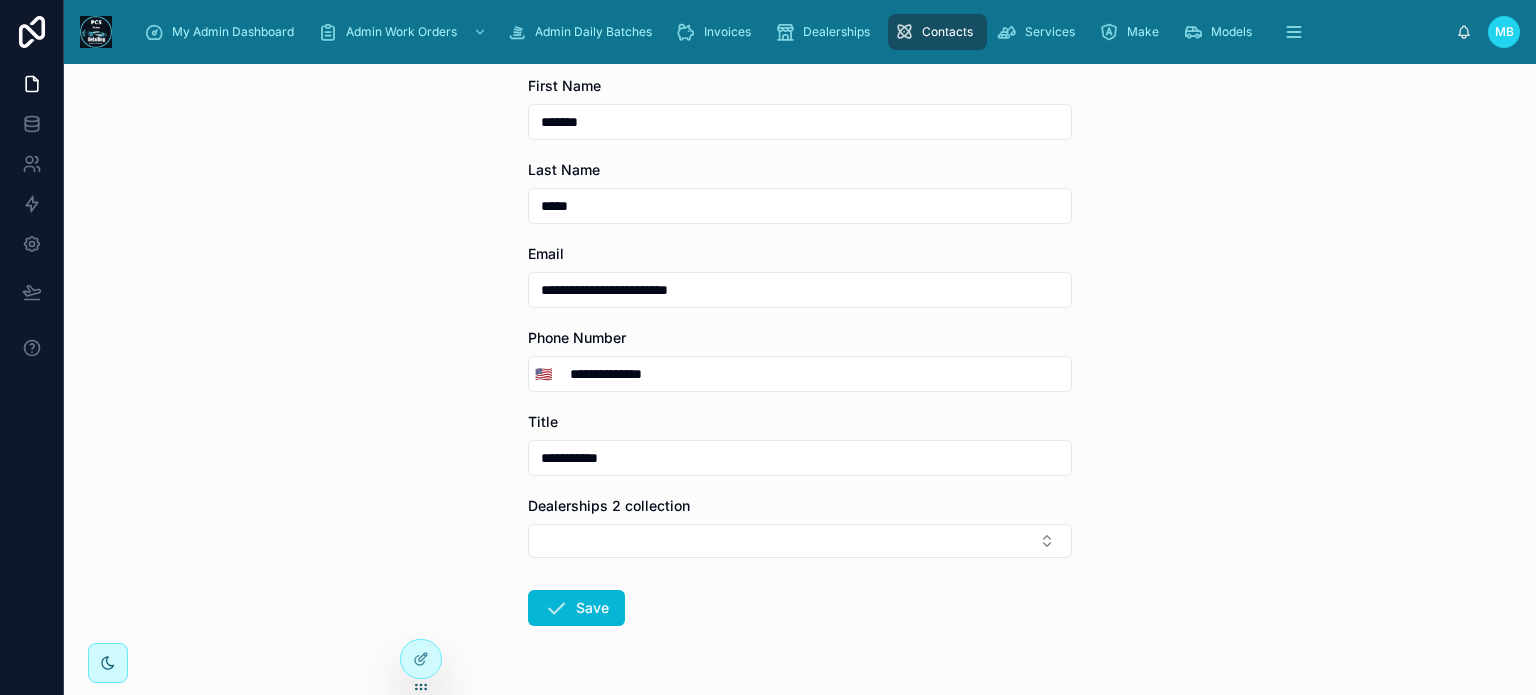 type on "**********" 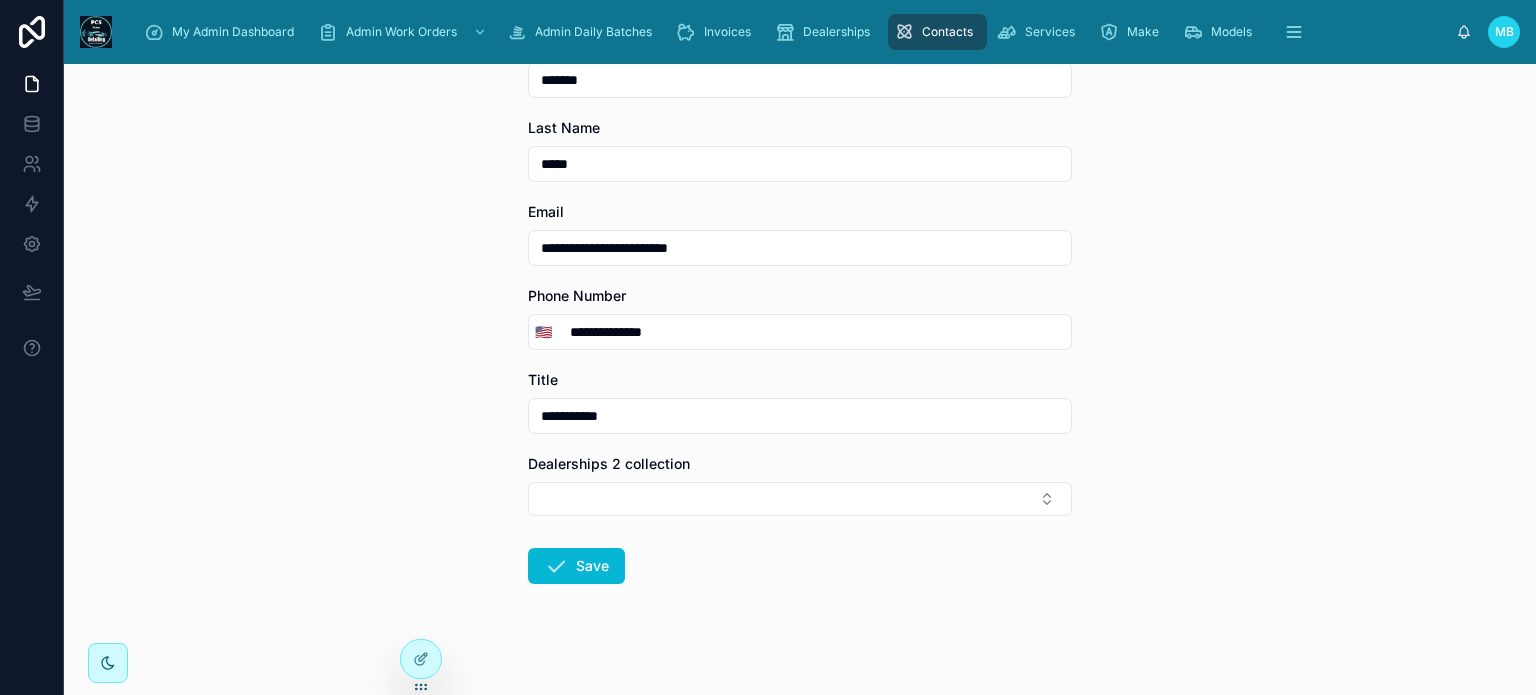scroll, scrollTop: 258, scrollLeft: 0, axis: vertical 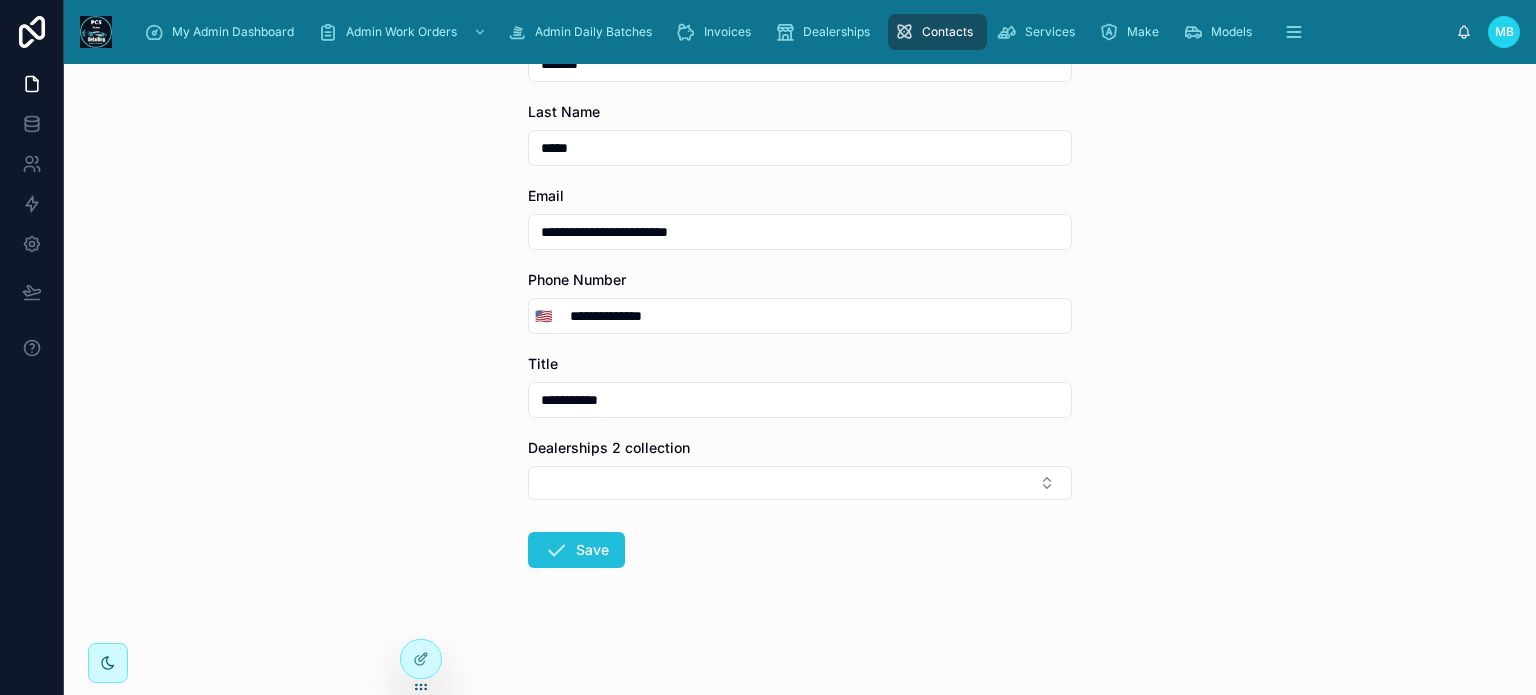 click on "Save" at bounding box center [576, 550] 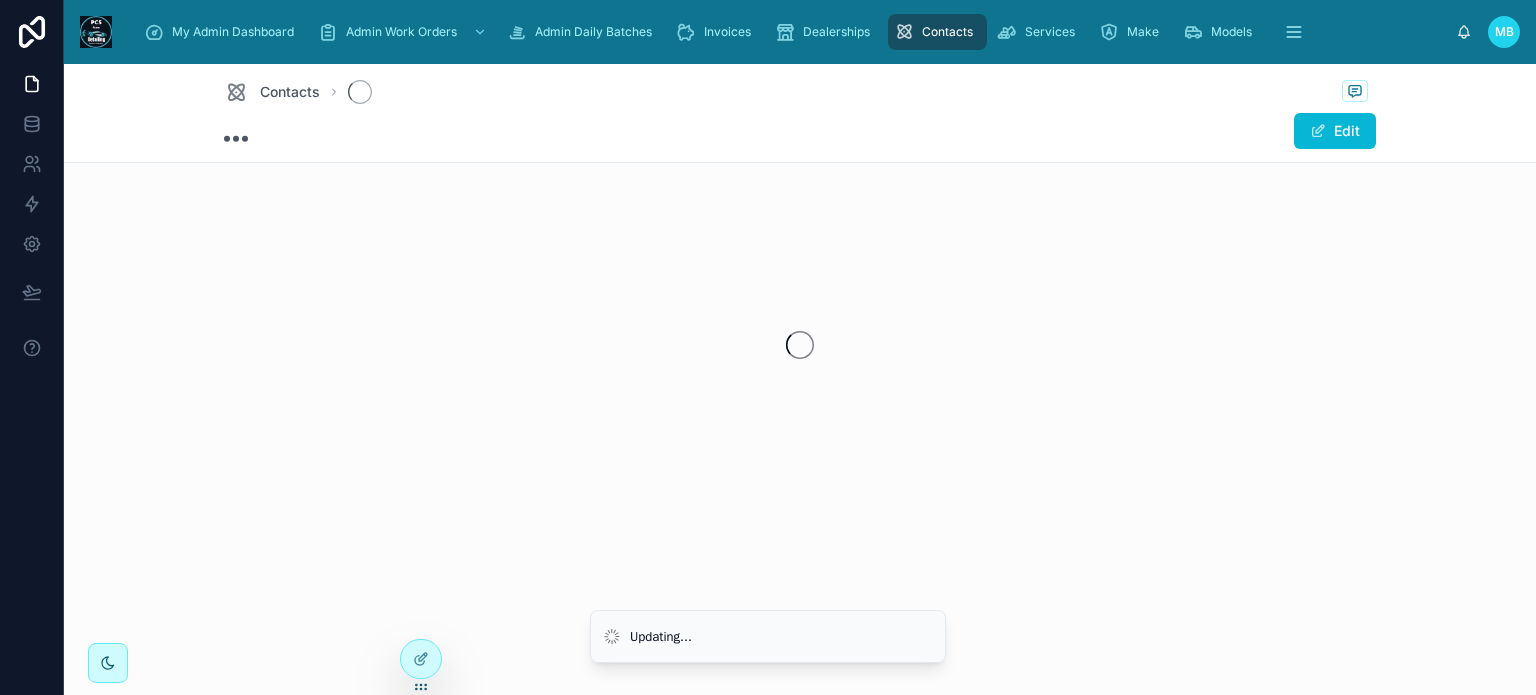 scroll, scrollTop: 0, scrollLeft: 0, axis: both 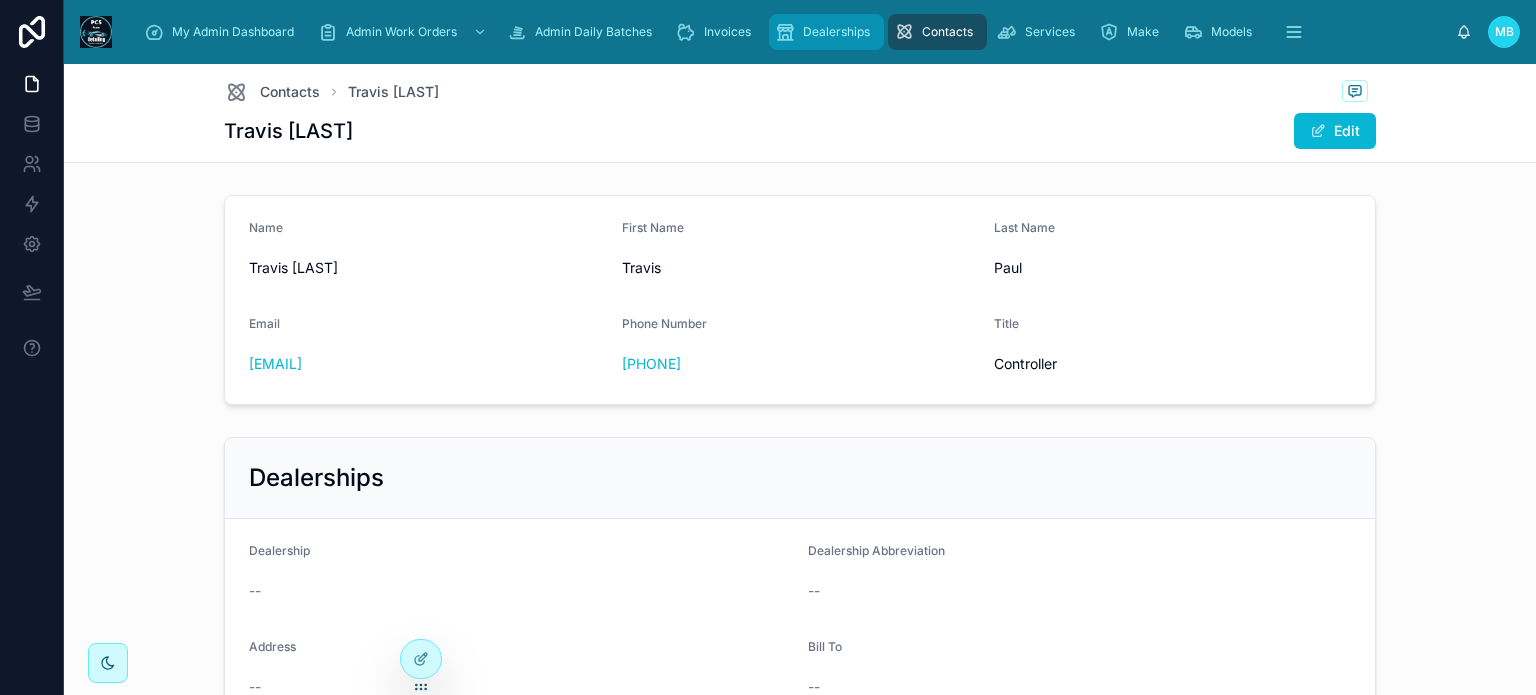 click on "Dealerships" at bounding box center (836, 32) 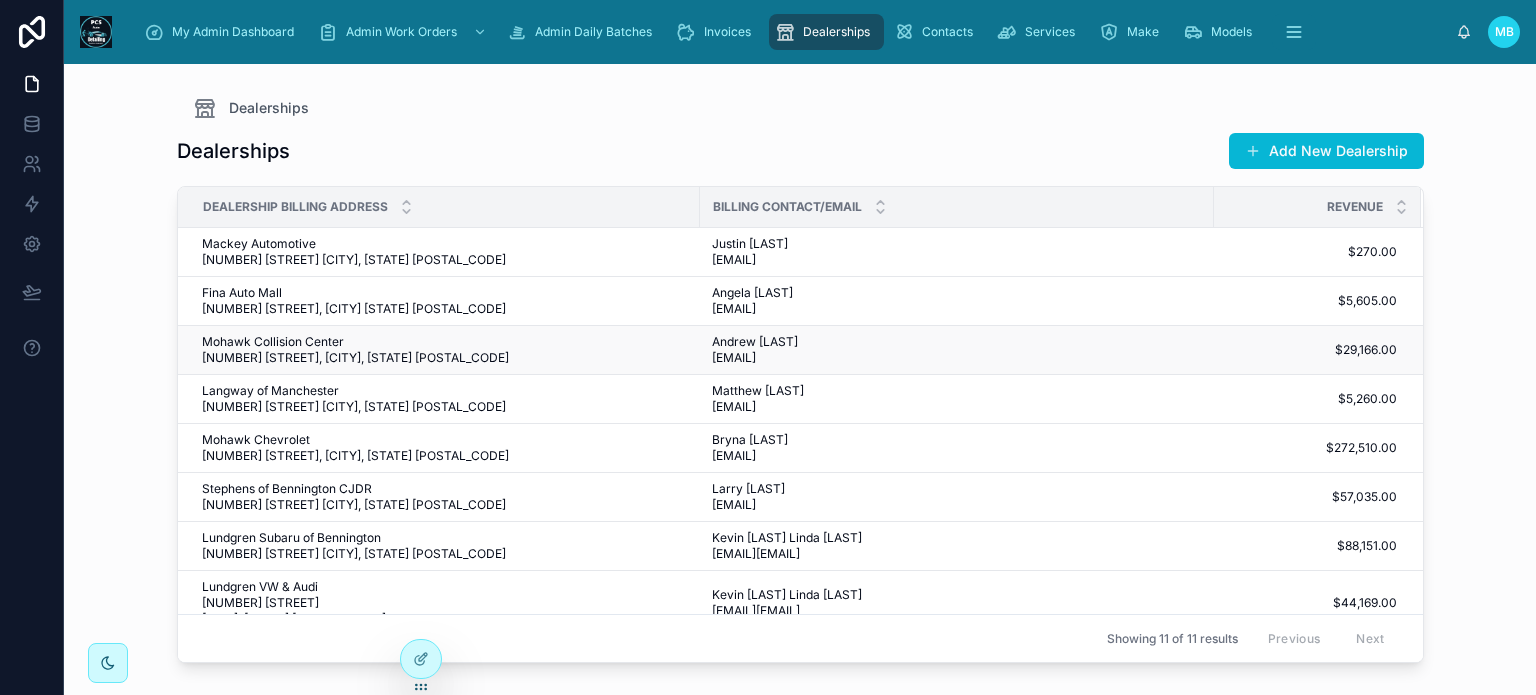 click on "Mohawk Collision Center
[NUMBER] [STREET], [CITY], [STATE] [POSTAL_CODE]" at bounding box center (428, 350) 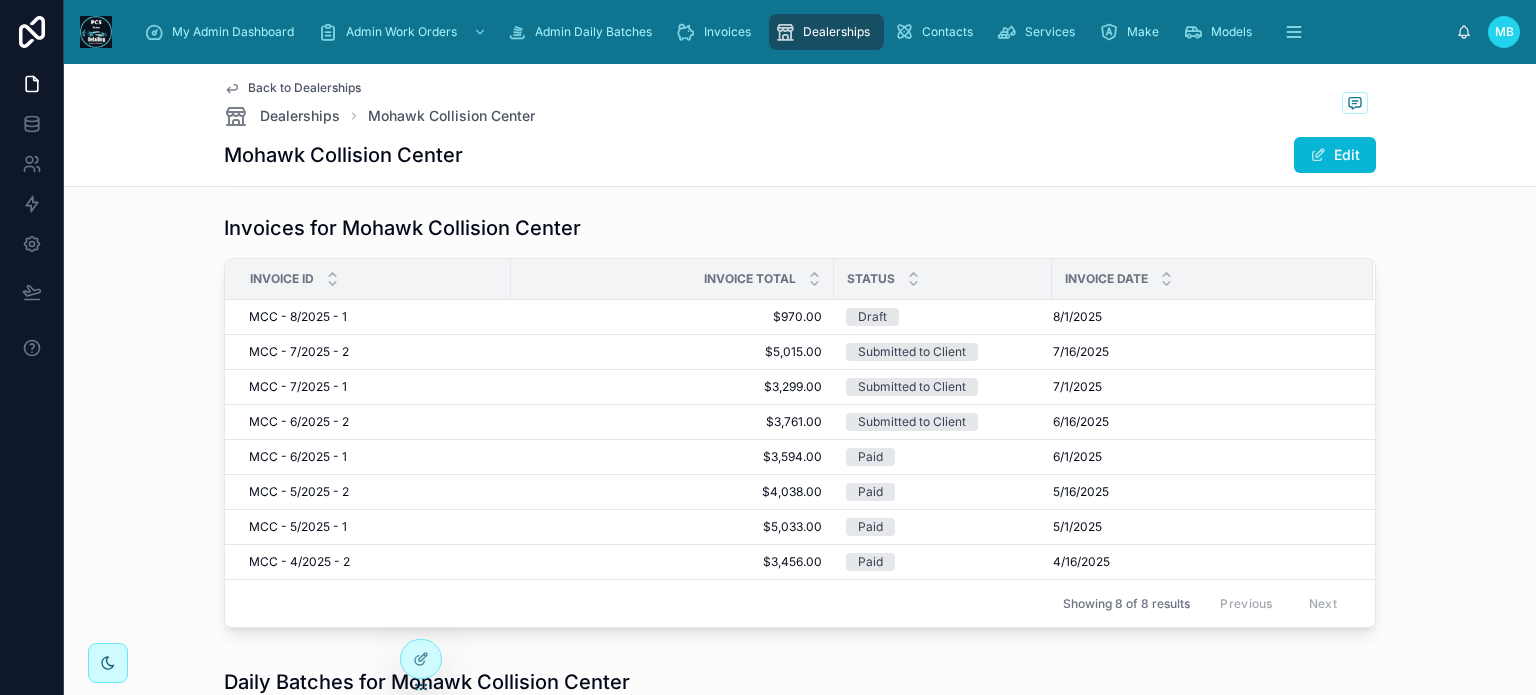 scroll, scrollTop: 100, scrollLeft: 0, axis: vertical 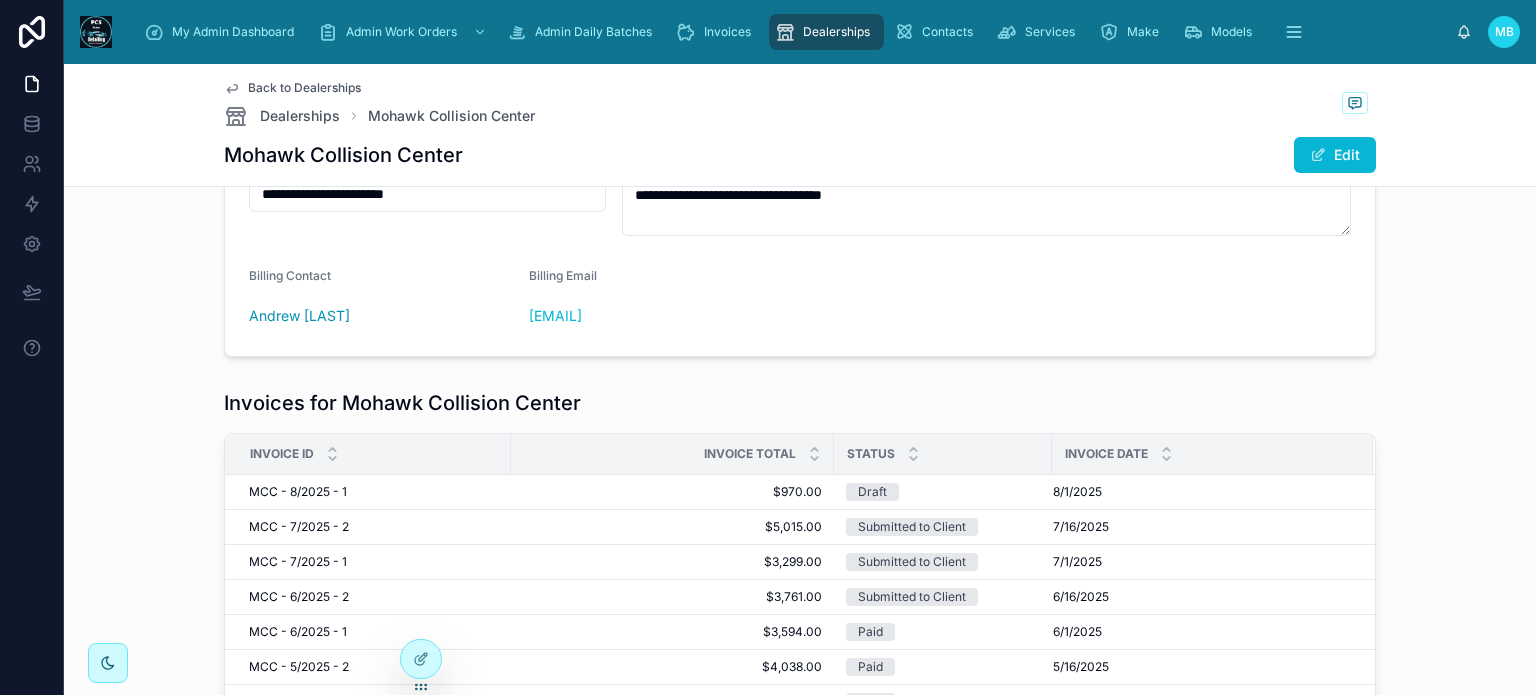 click on "**********" at bounding box center (800, 238) 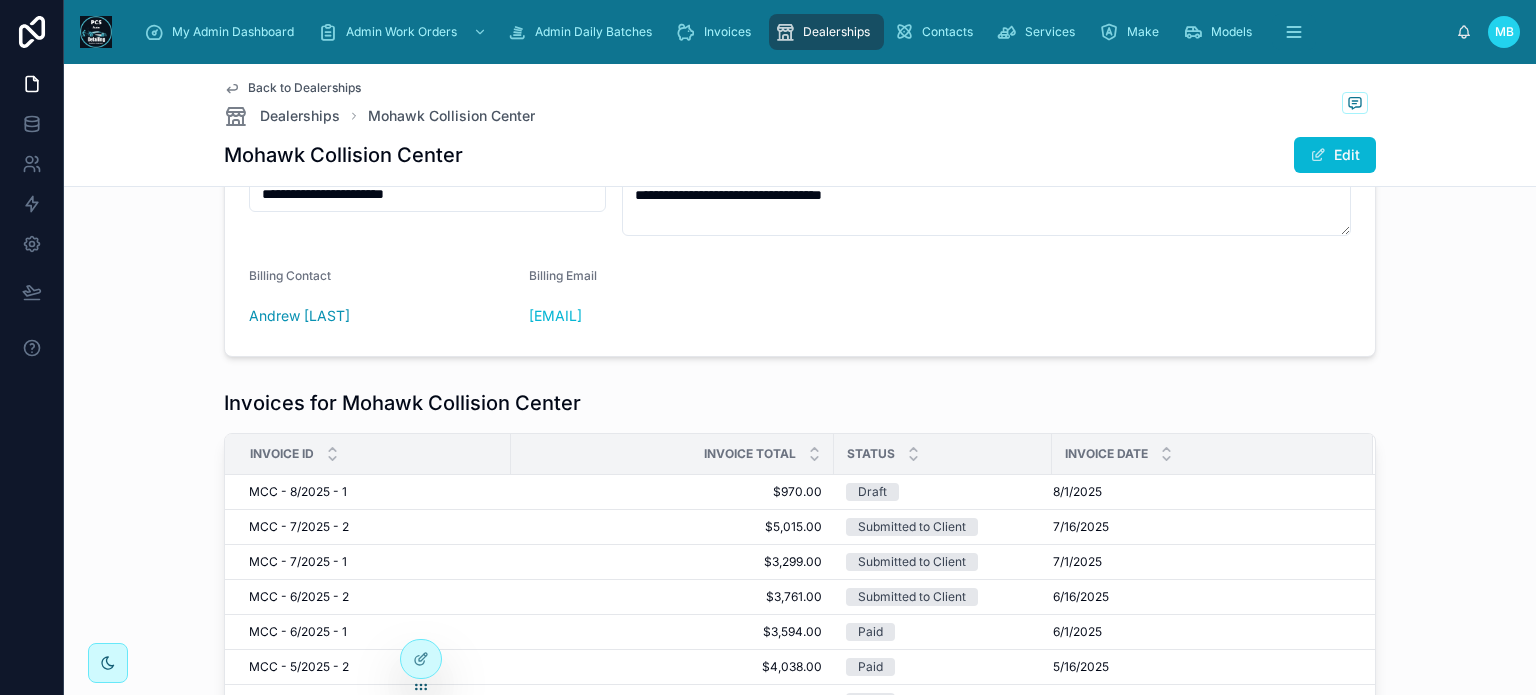 click on "Edit" at bounding box center (1335, 155) 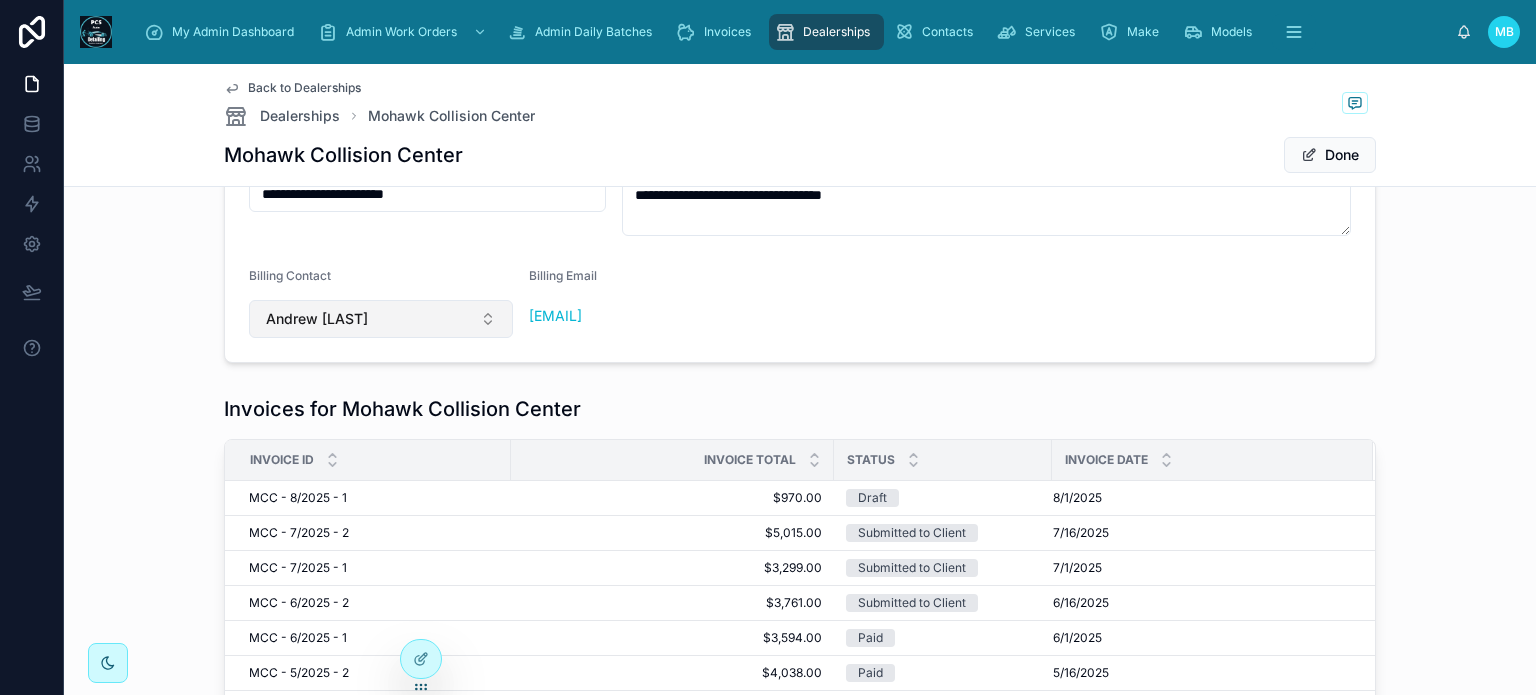click on "Andrew [LAST]" at bounding box center [381, 319] 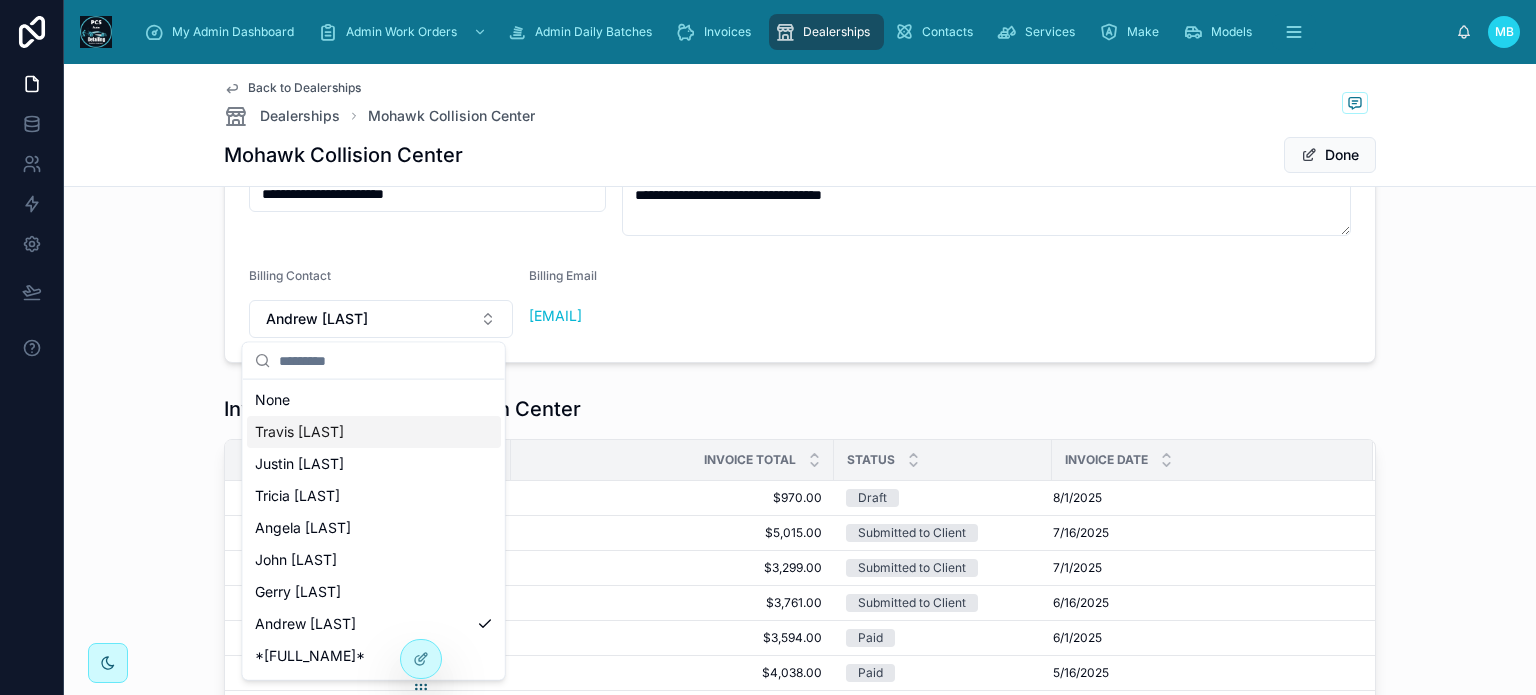 click on "Travis [LAST]" at bounding box center (299, 432) 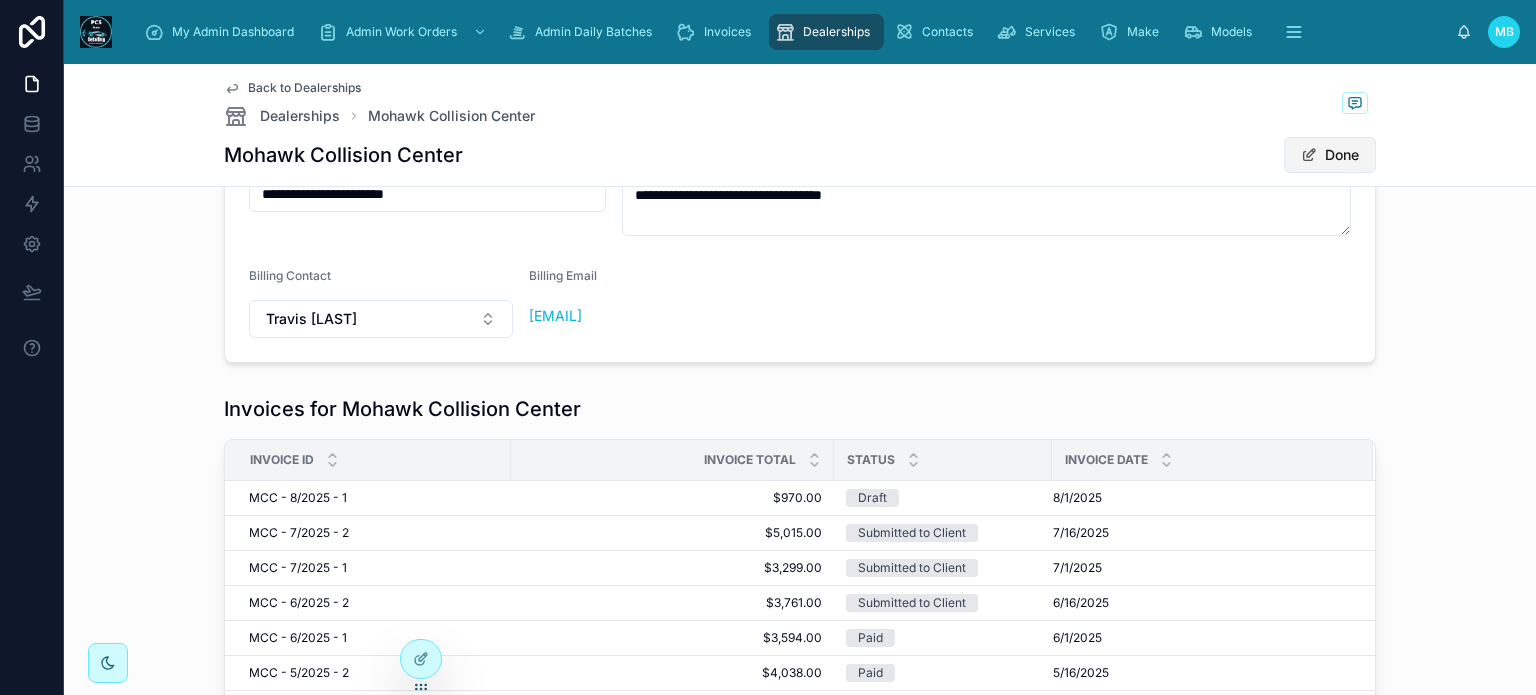 click on "Done" at bounding box center [1330, 155] 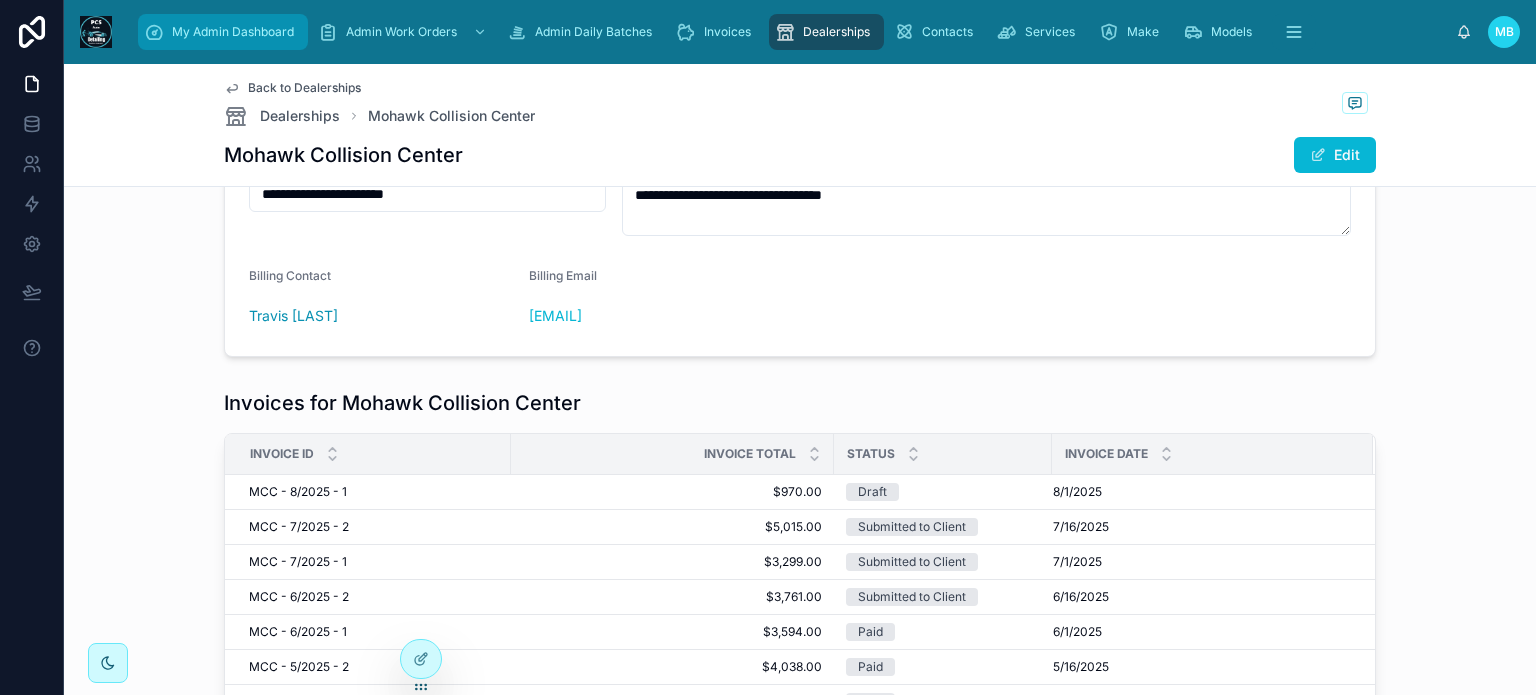 click on "My Admin Dashboard" at bounding box center (233, 32) 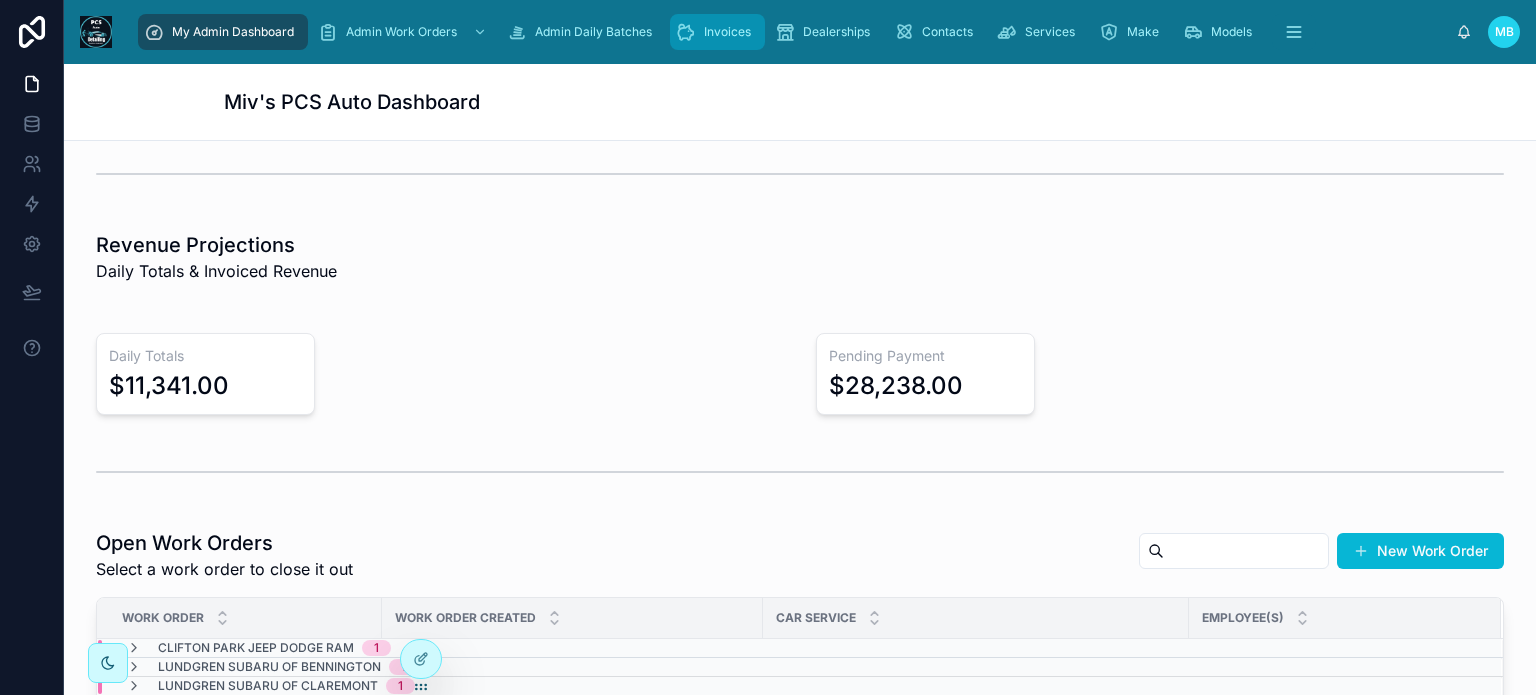 click on "Invoices" at bounding box center [727, 32] 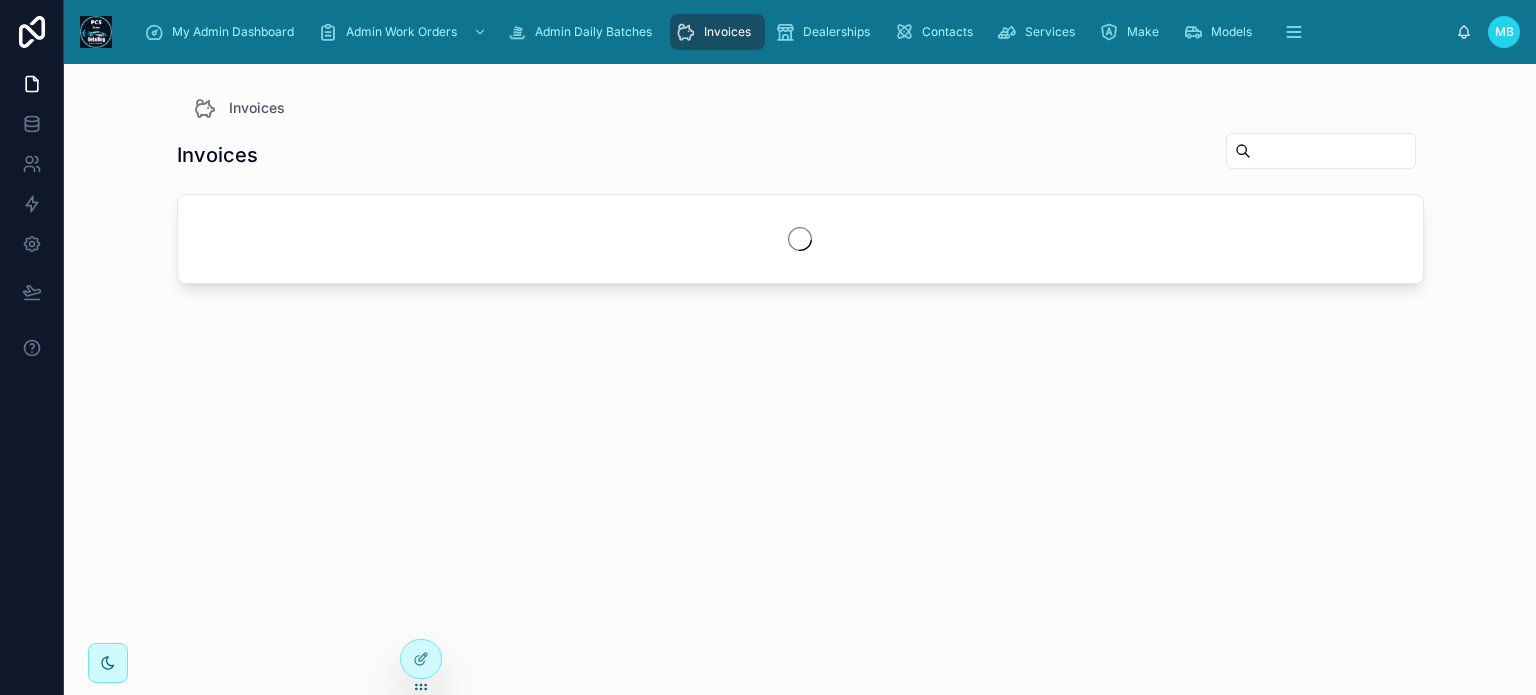 scroll, scrollTop: 0, scrollLeft: 0, axis: both 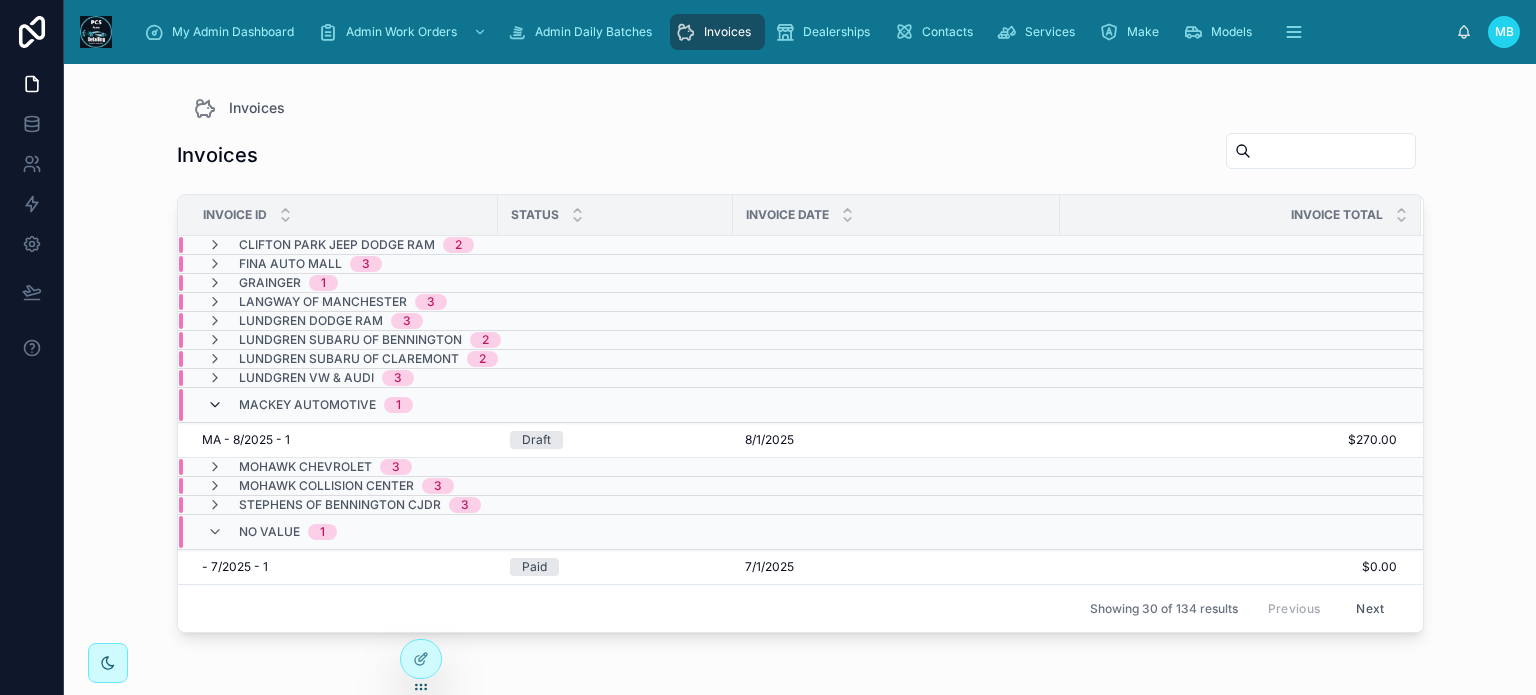 click at bounding box center (215, 405) 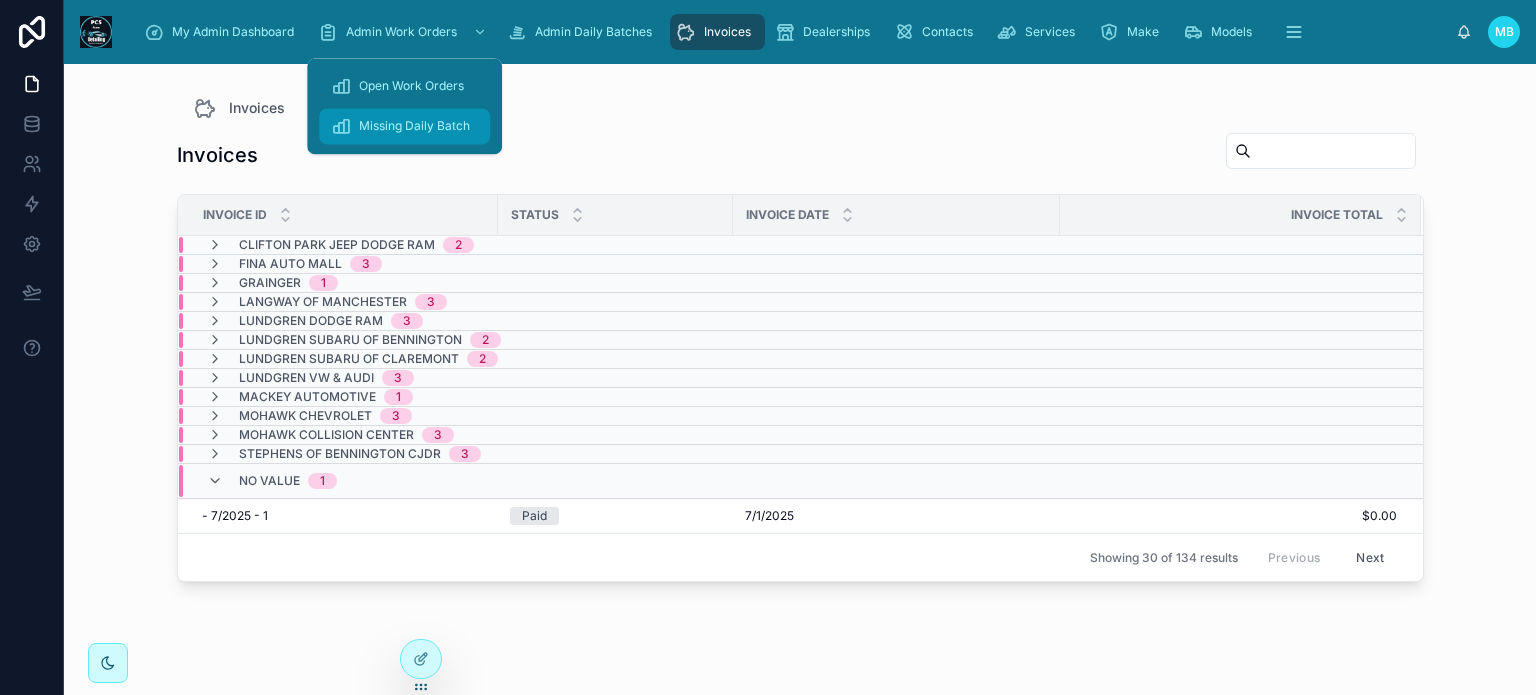 click at bounding box center (341, 126) 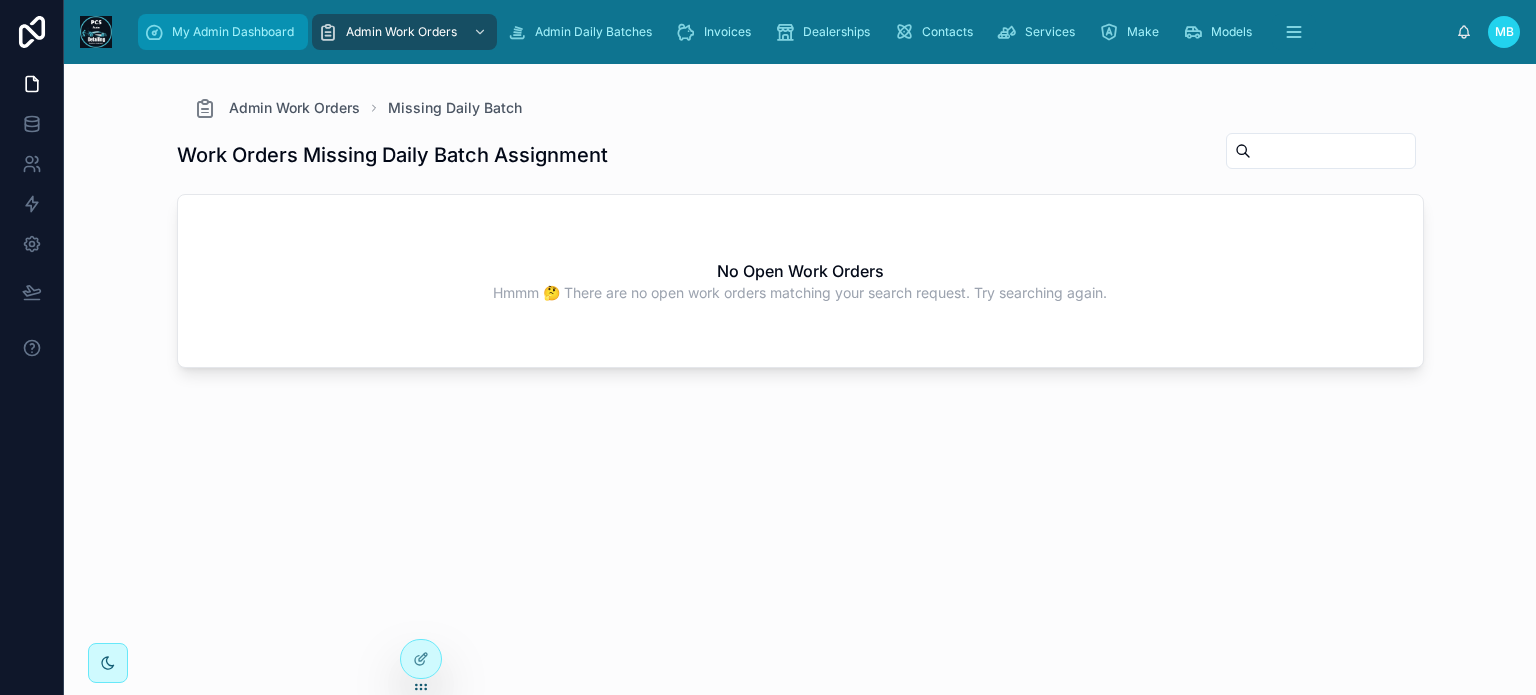 click on "My Admin Dashboard" at bounding box center (233, 32) 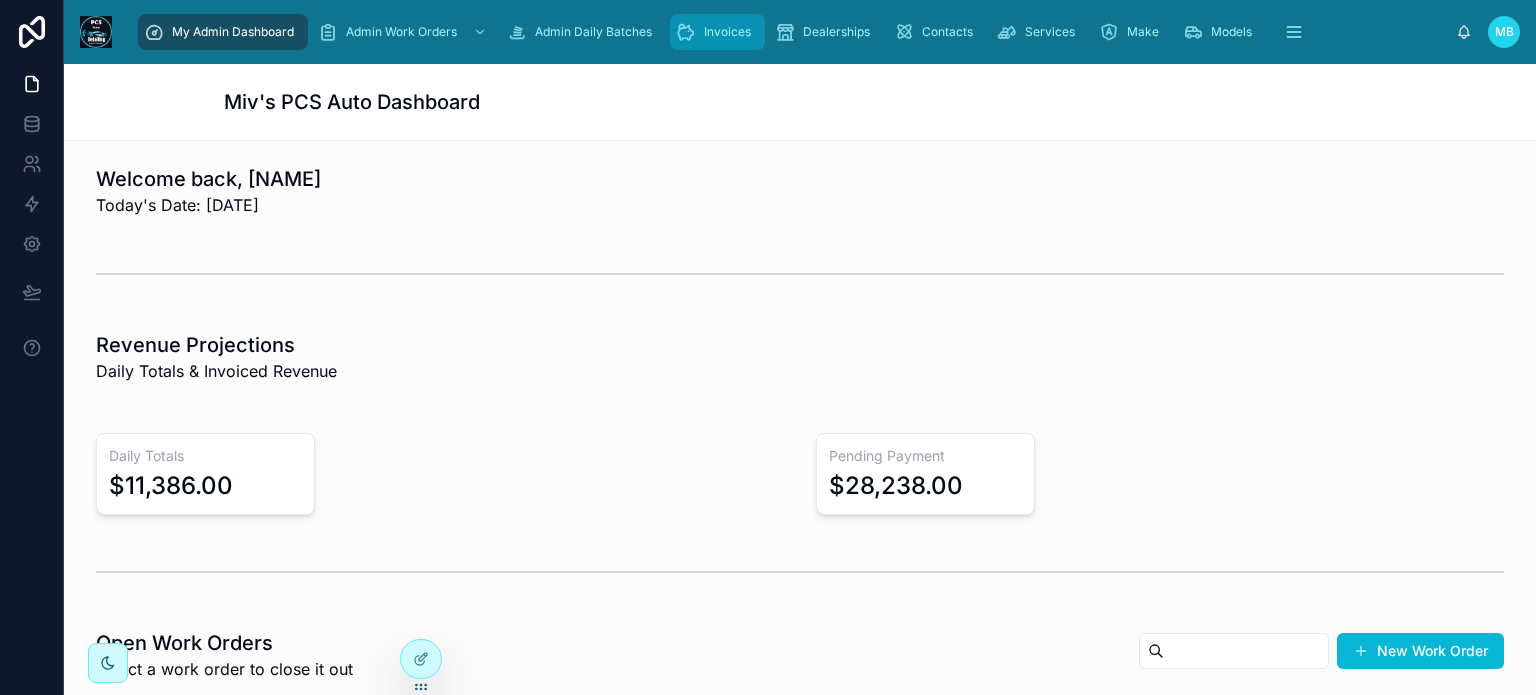 click on "Invoices" at bounding box center [727, 32] 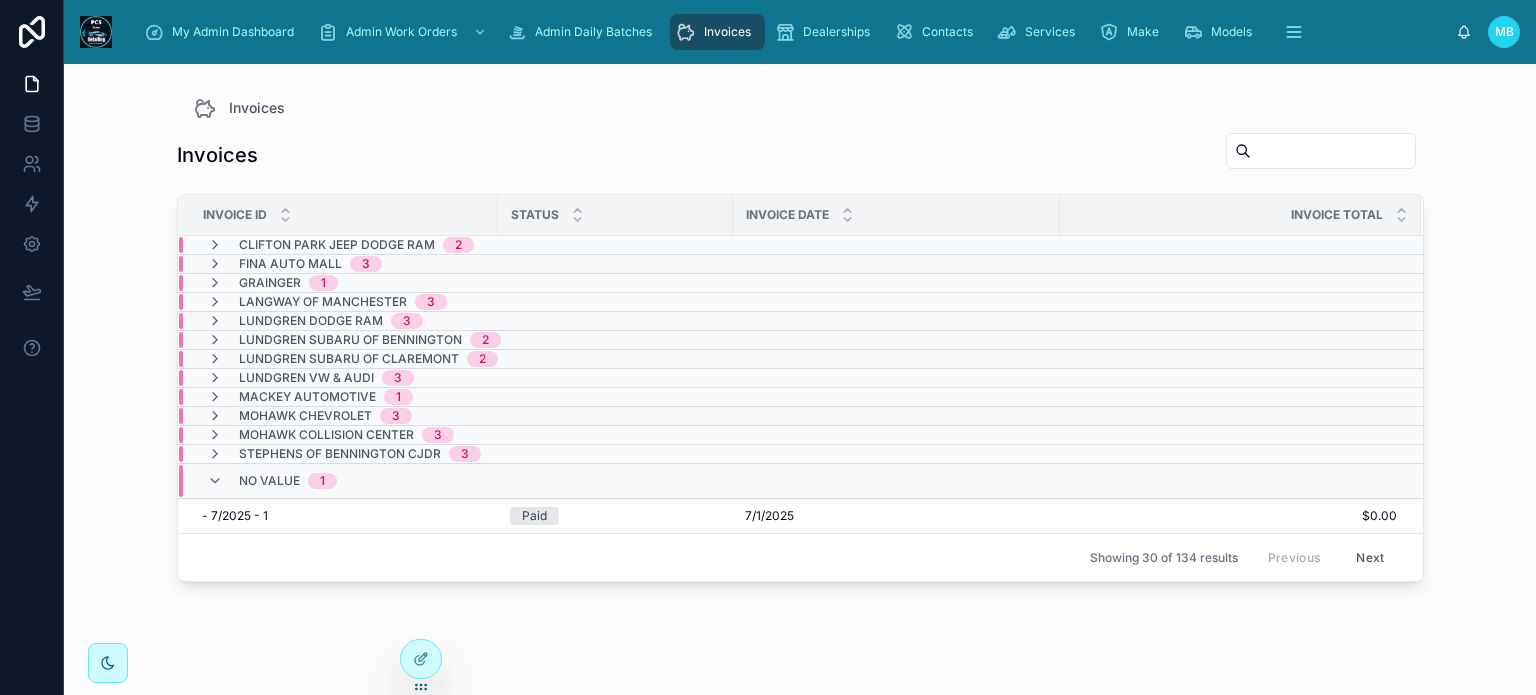 click on "Mohawk Collision Center" at bounding box center [326, 435] 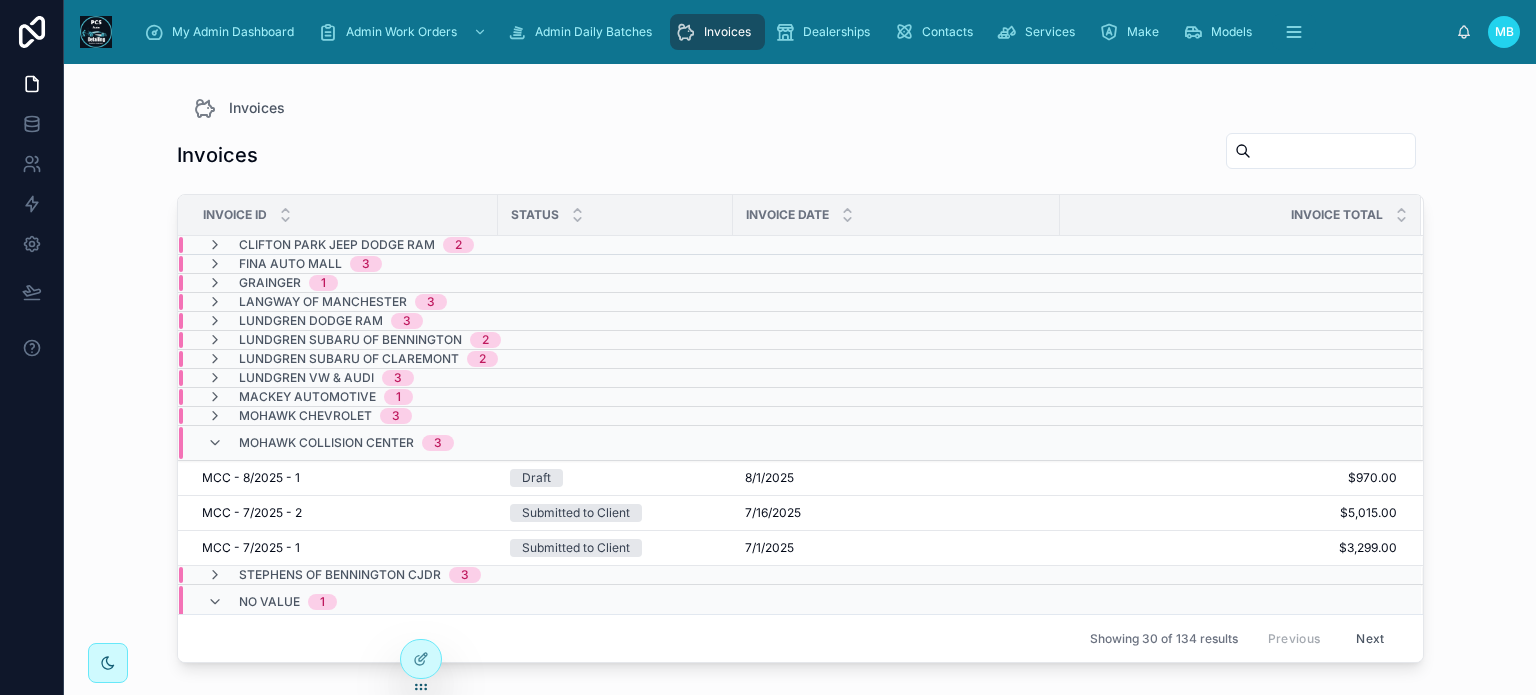 click on "Next" at bounding box center [1370, 638] 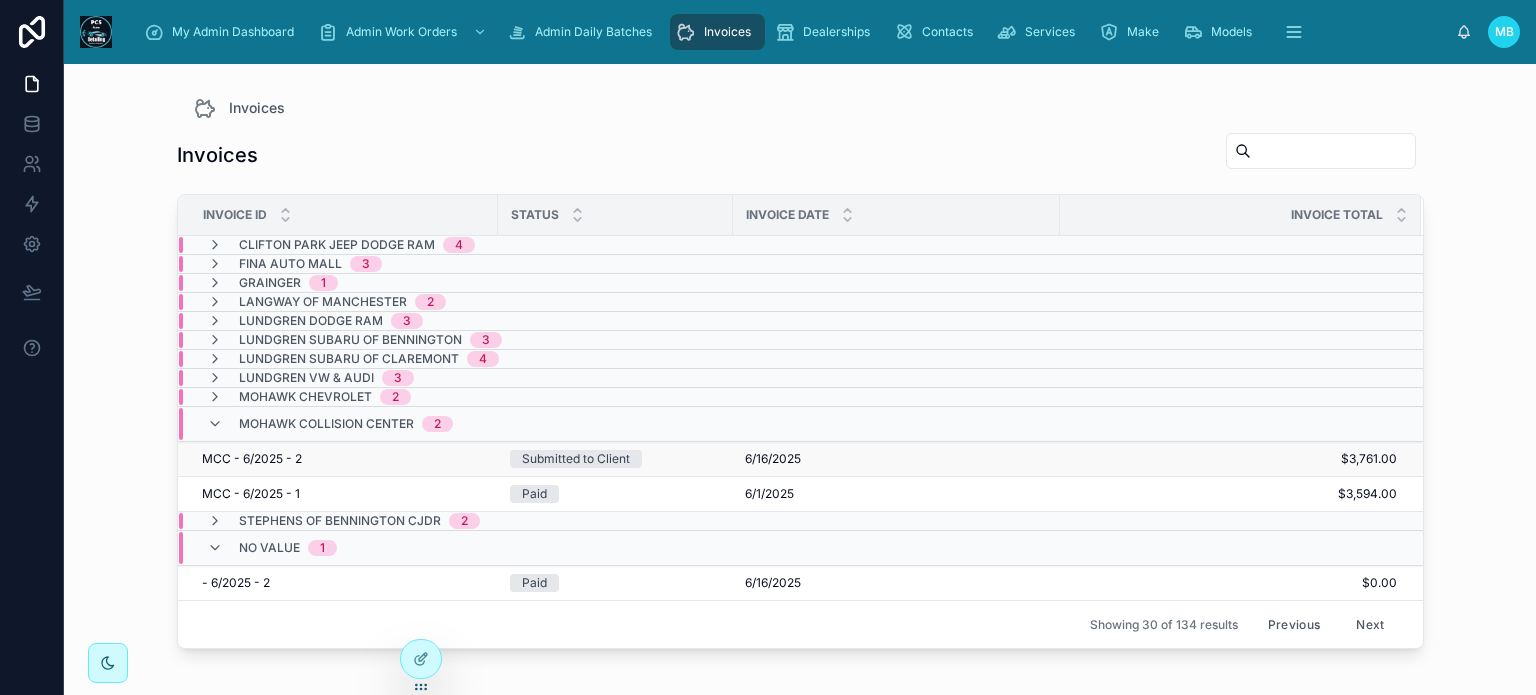 click on "Submitted to Client" at bounding box center (576, 459) 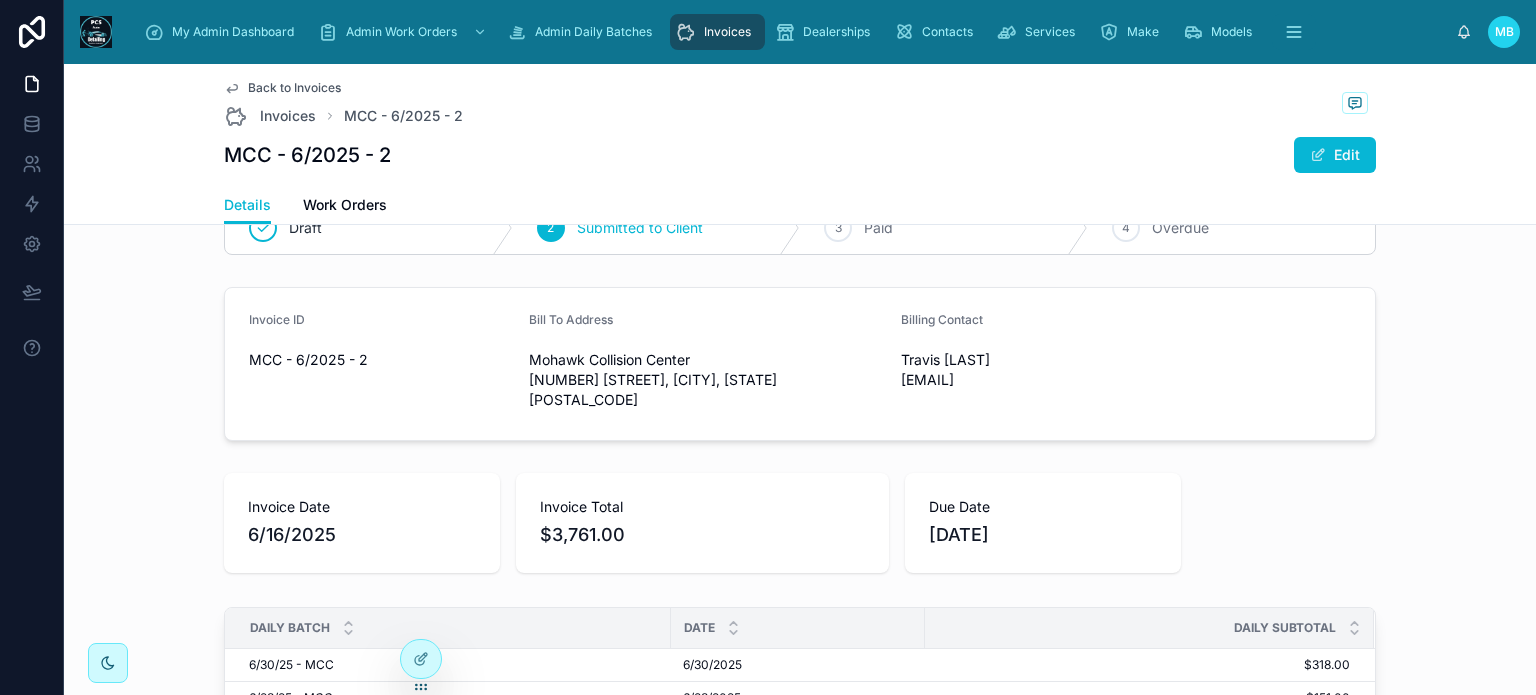 scroll, scrollTop: 0, scrollLeft: 0, axis: both 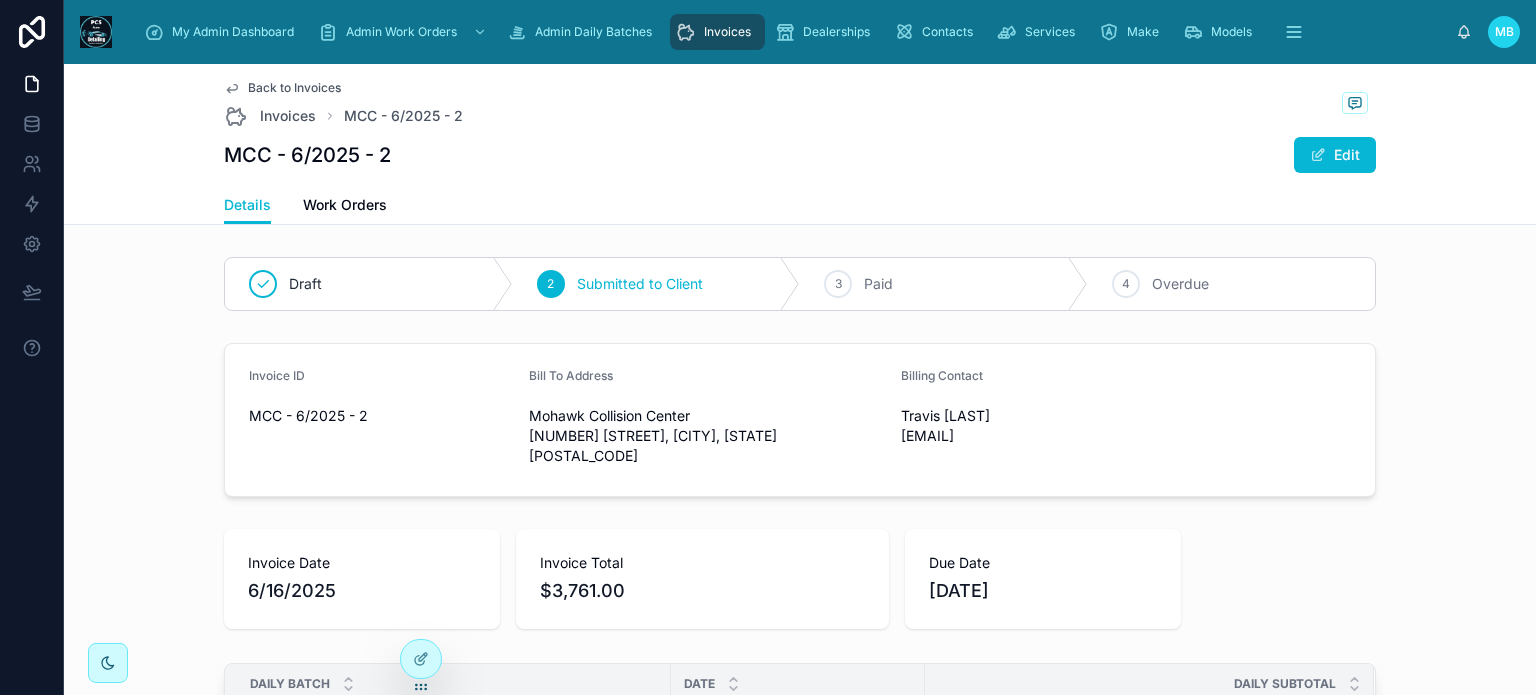 click on "Invoices" at bounding box center (727, 32) 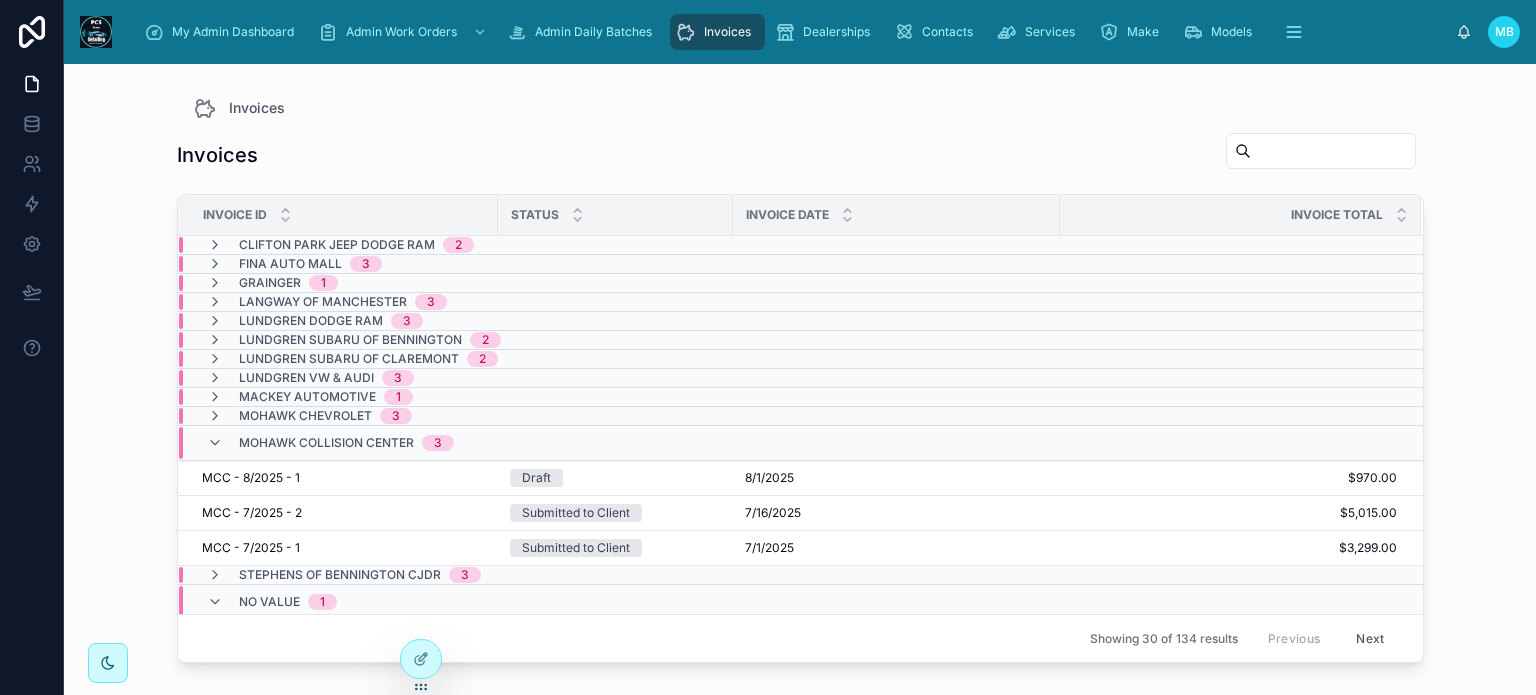 click on "Next" at bounding box center [1370, 638] 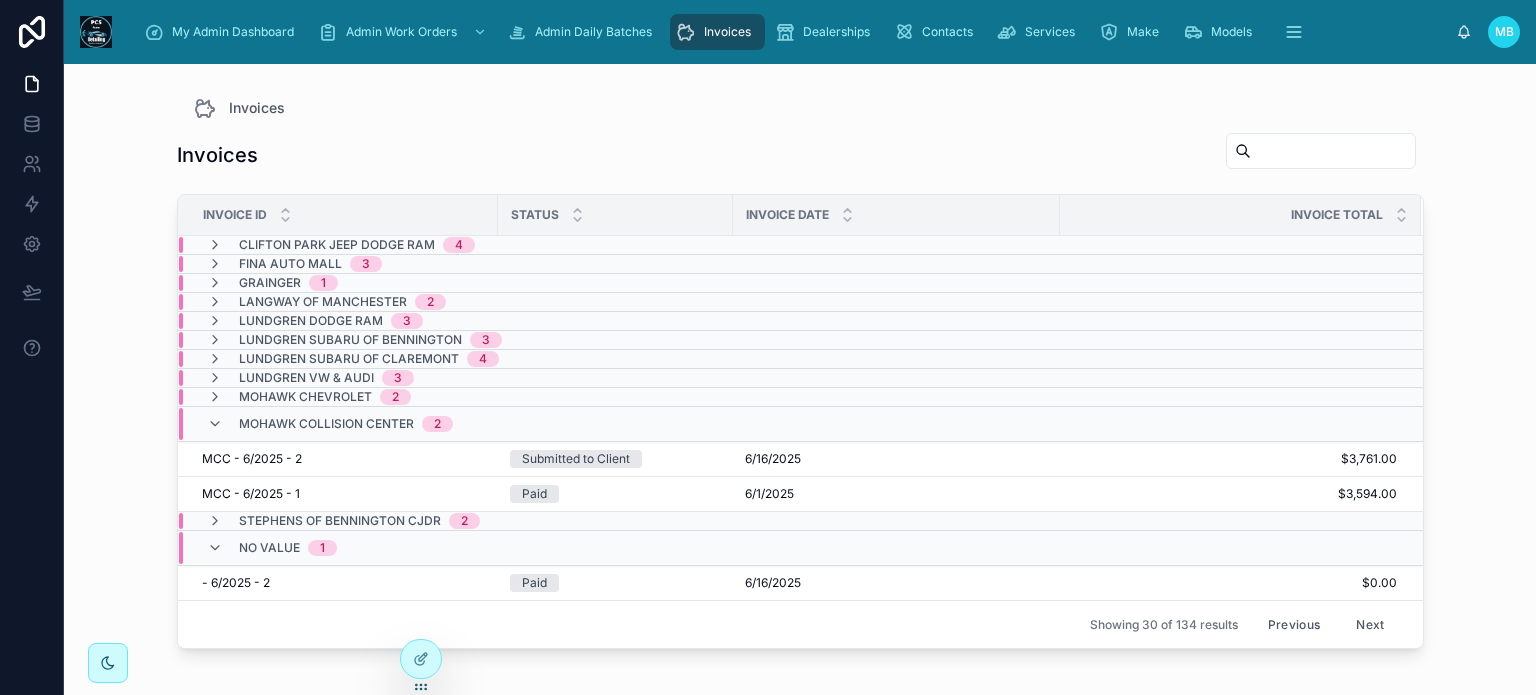 click on "Previous" at bounding box center [1294, 624] 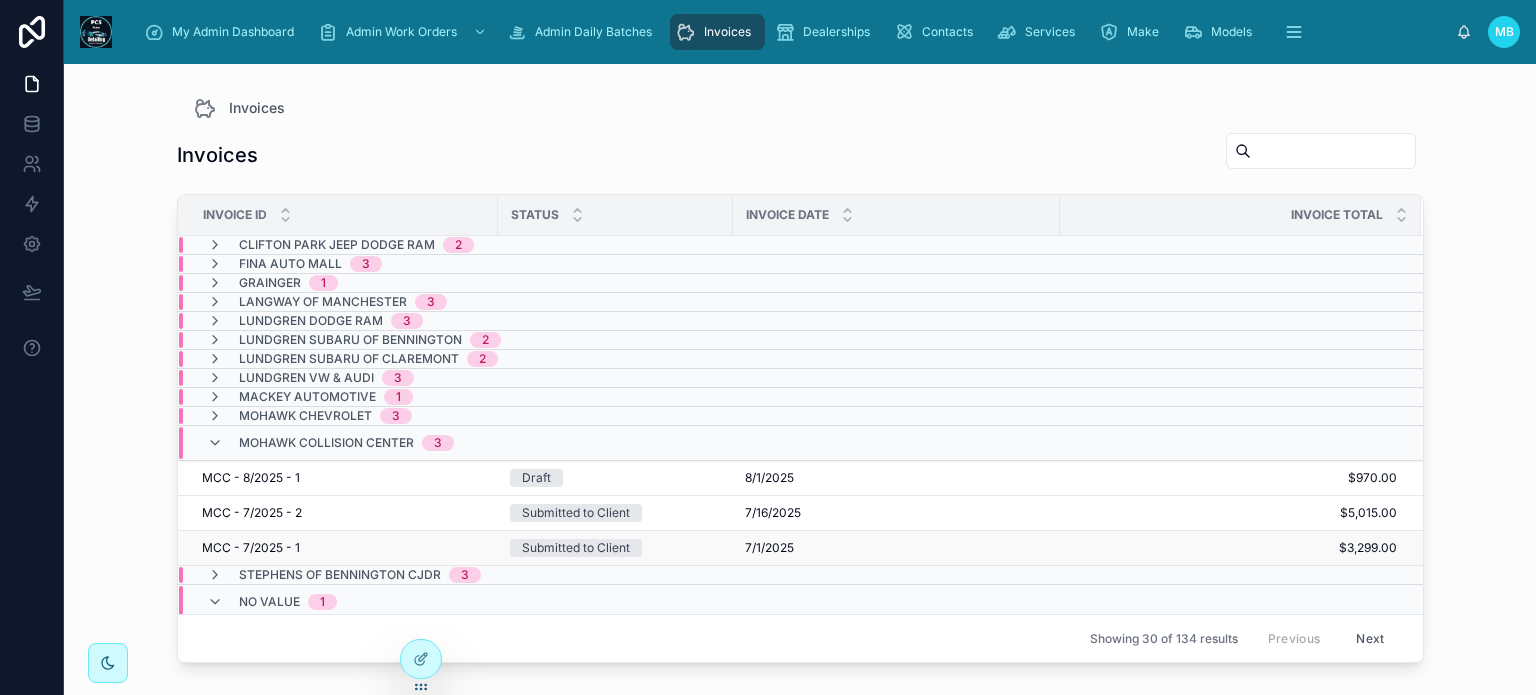click on "Submitted to Client" at bounding box center [576, 548] 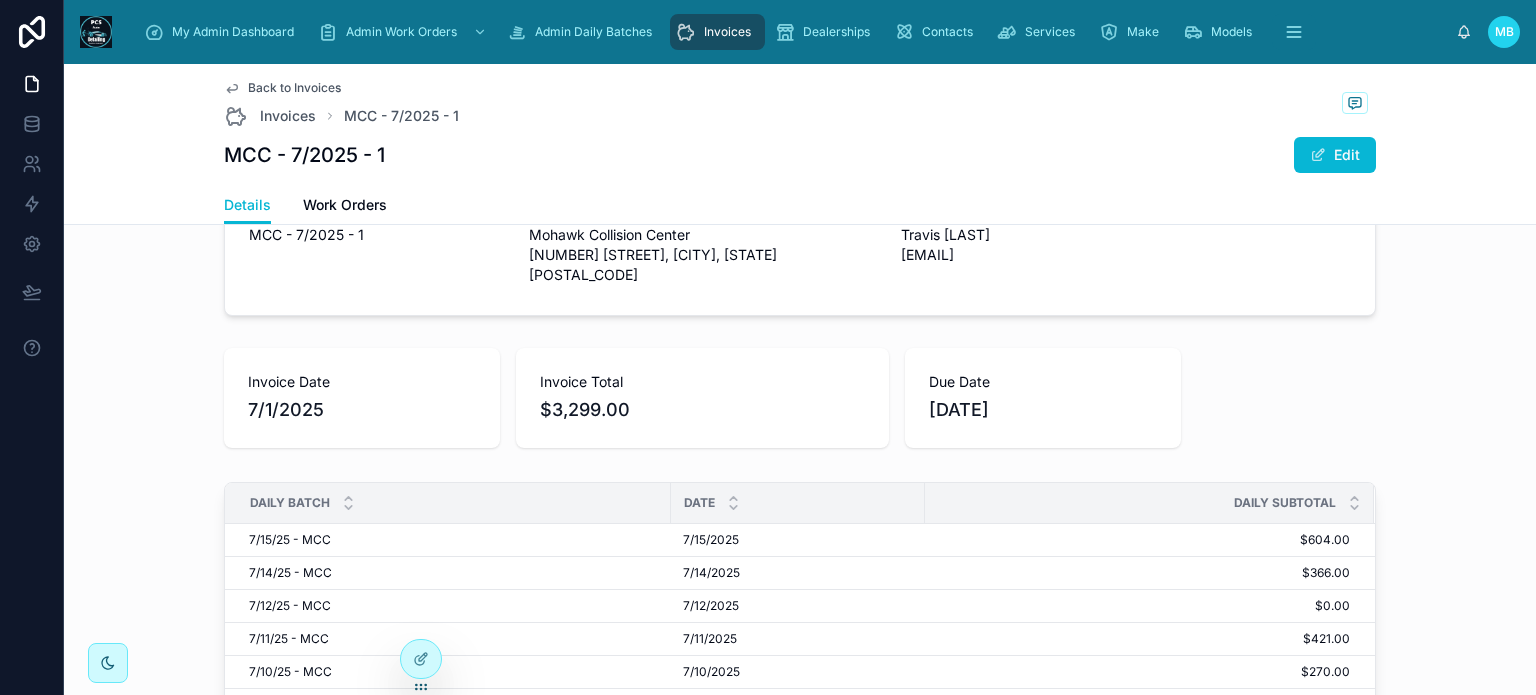 scroll, scrollTop: 0, scrollLeft: 0, axis: both 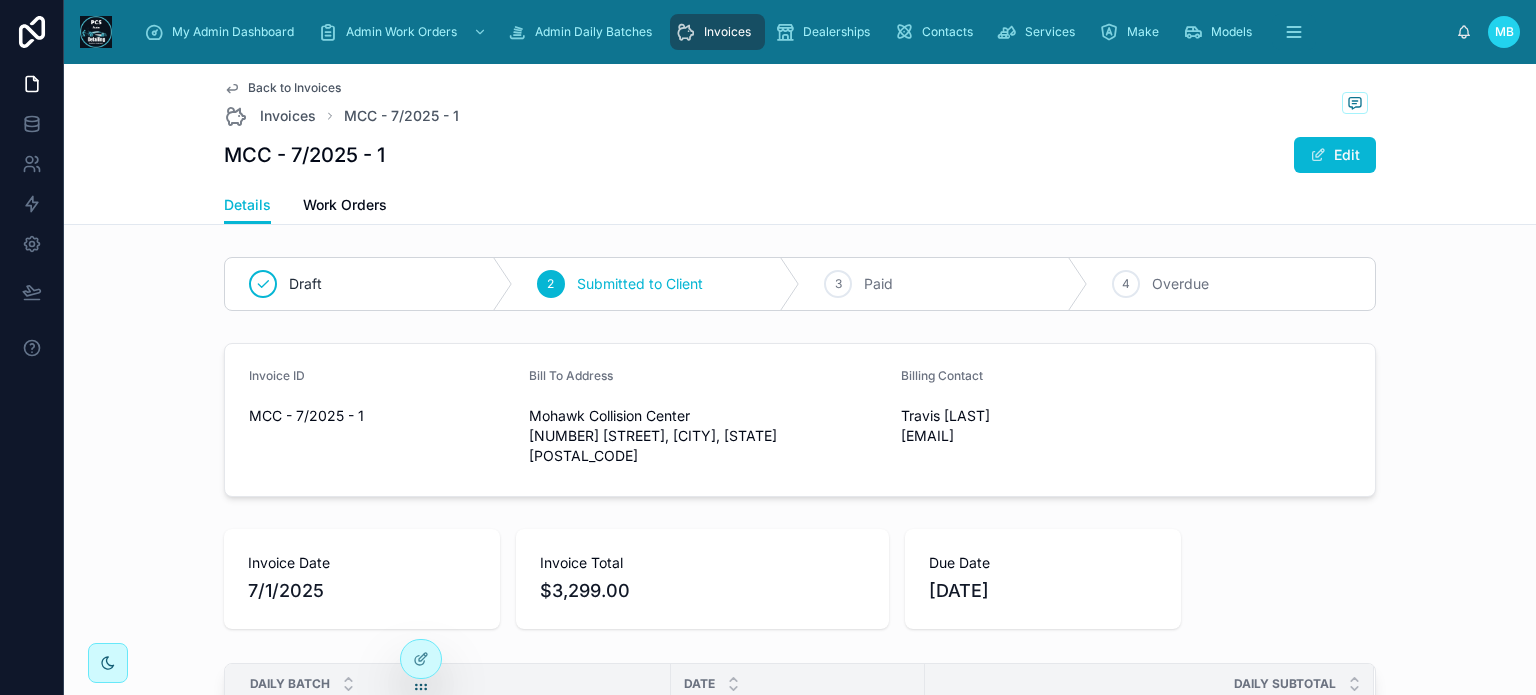click on "Invoices" at bounding box center [727, 32] 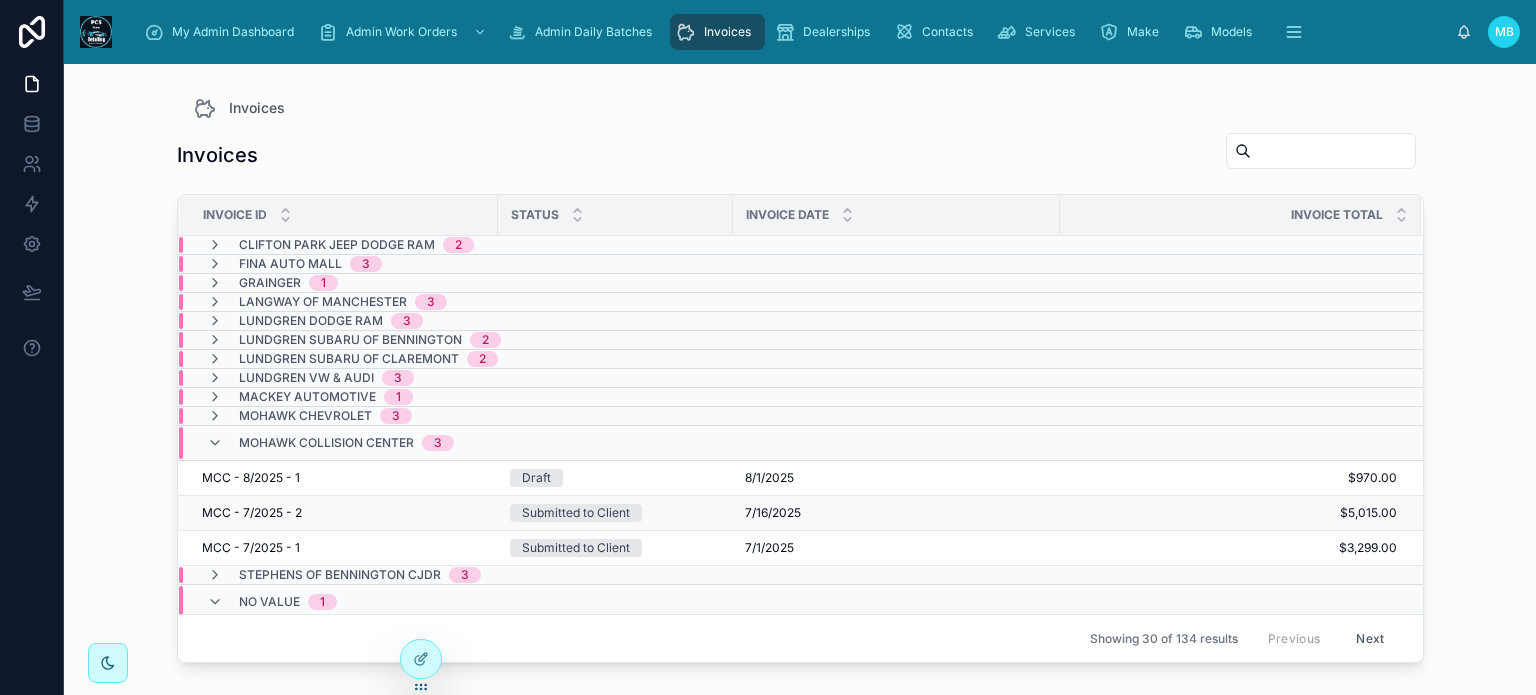 click on "Submitted to Client" at bounding box center [576, 513] 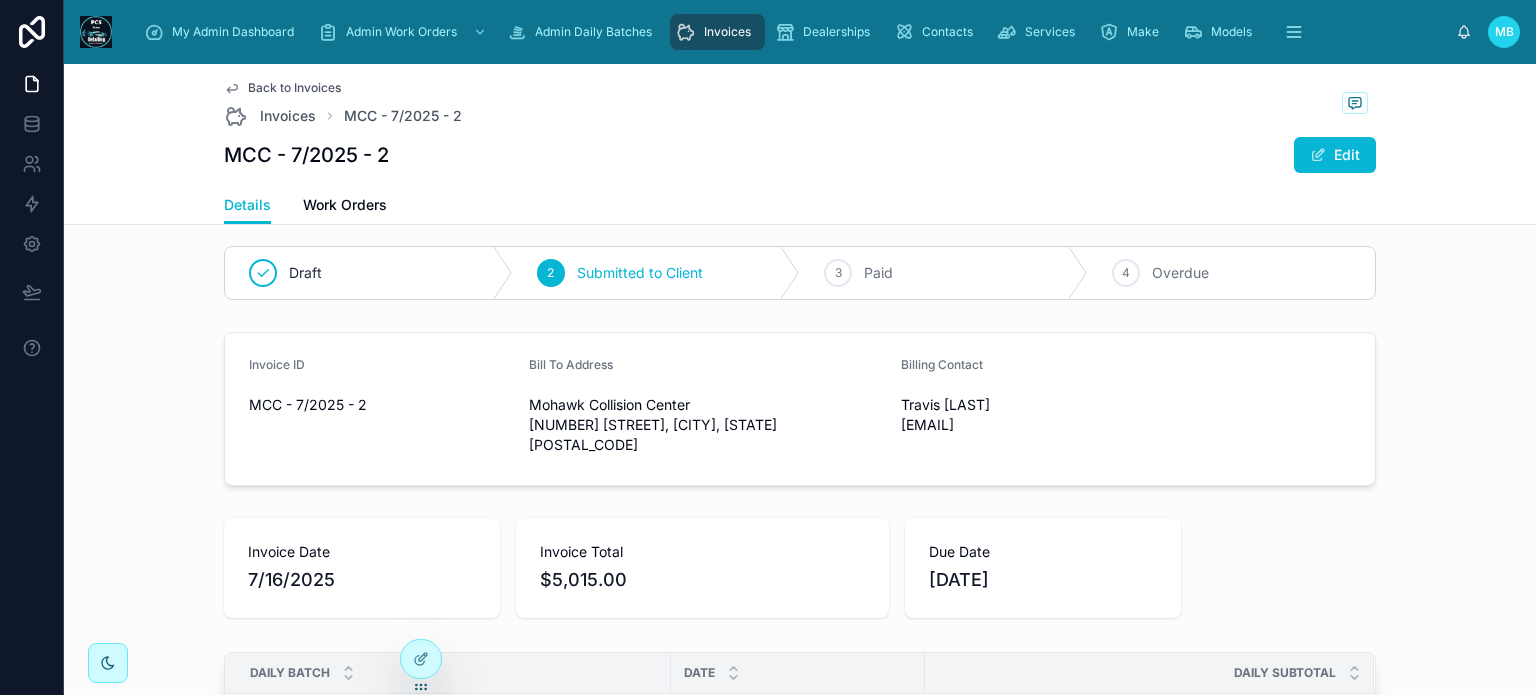 scroll, scrollTop: 0, scrollLeft: 0, axis: both 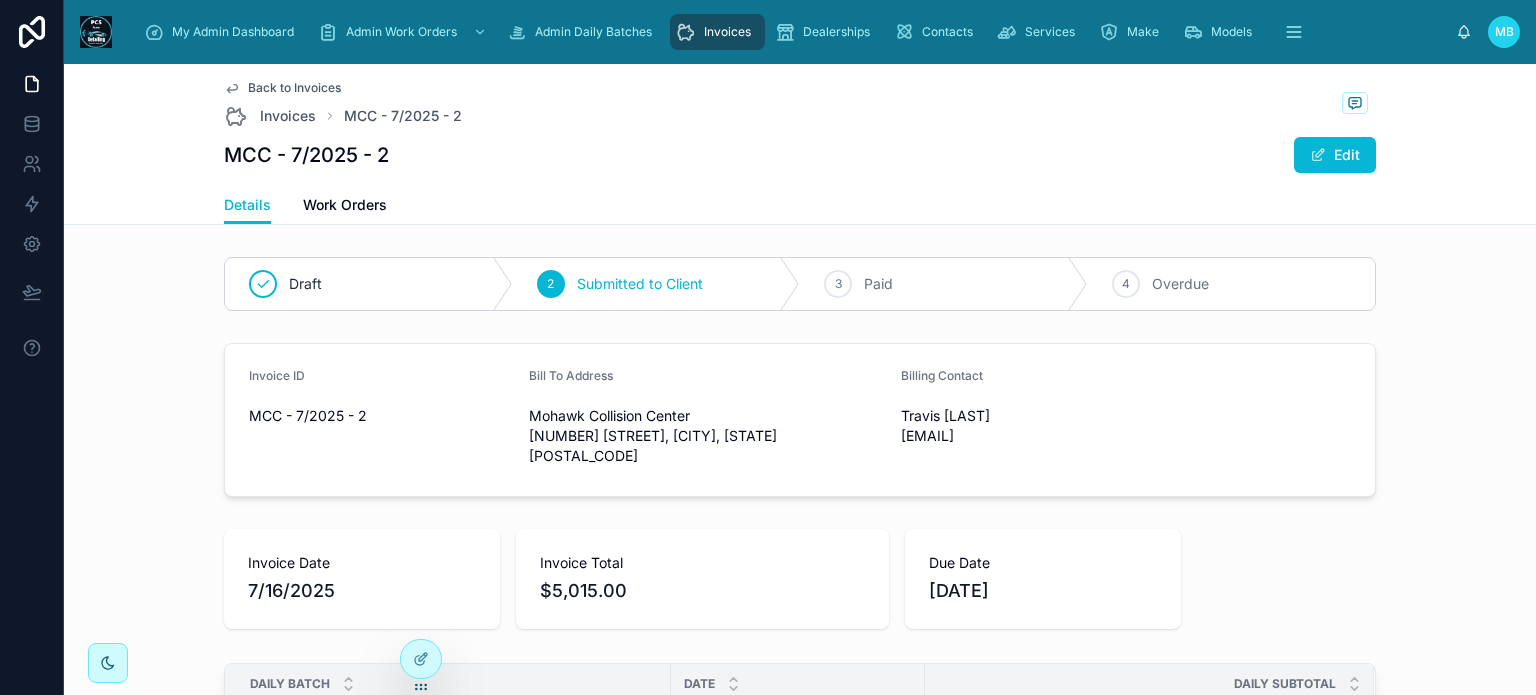 click on "Invoices" at bounding box center [727, 32] 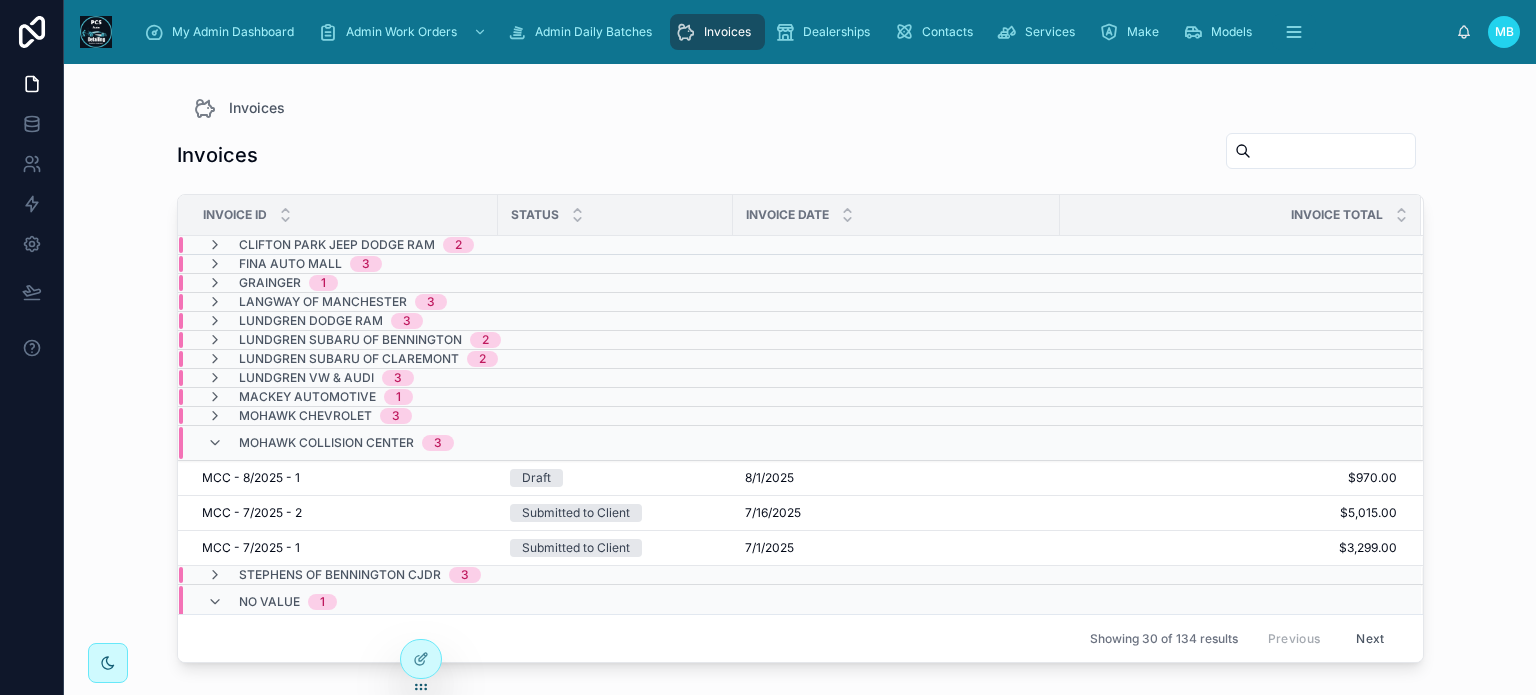 click on "No value" at bounding box center [269, 602] 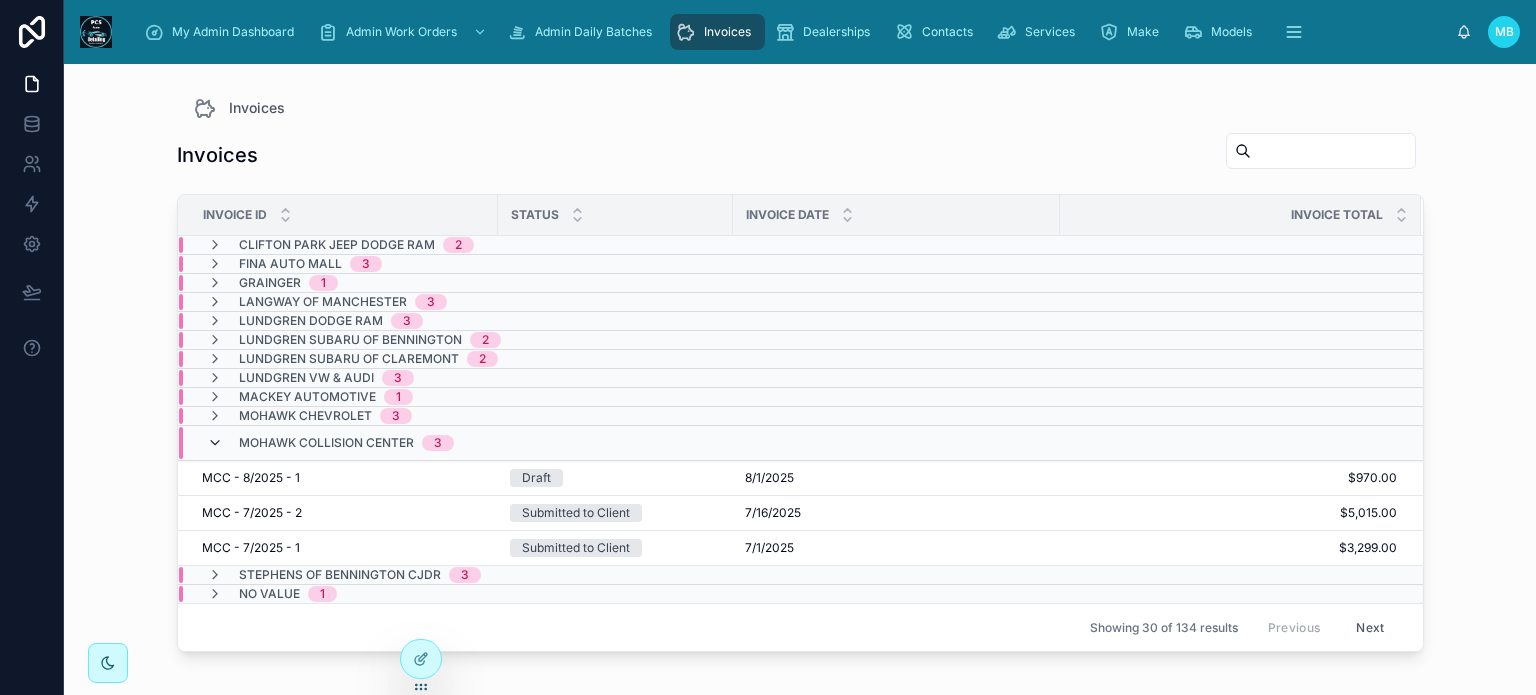 click at bounding box center (215, 443) 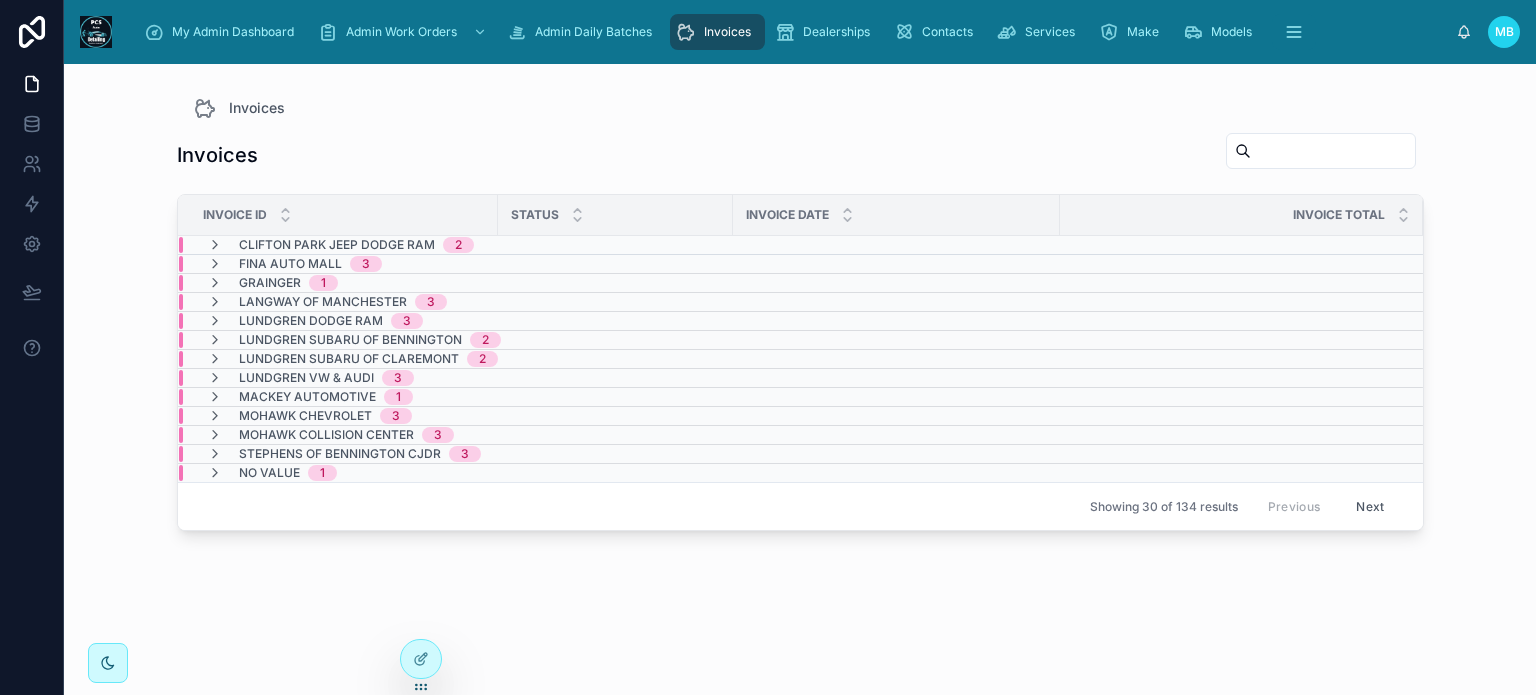 click on "No value" at bounding box center [269, 473] 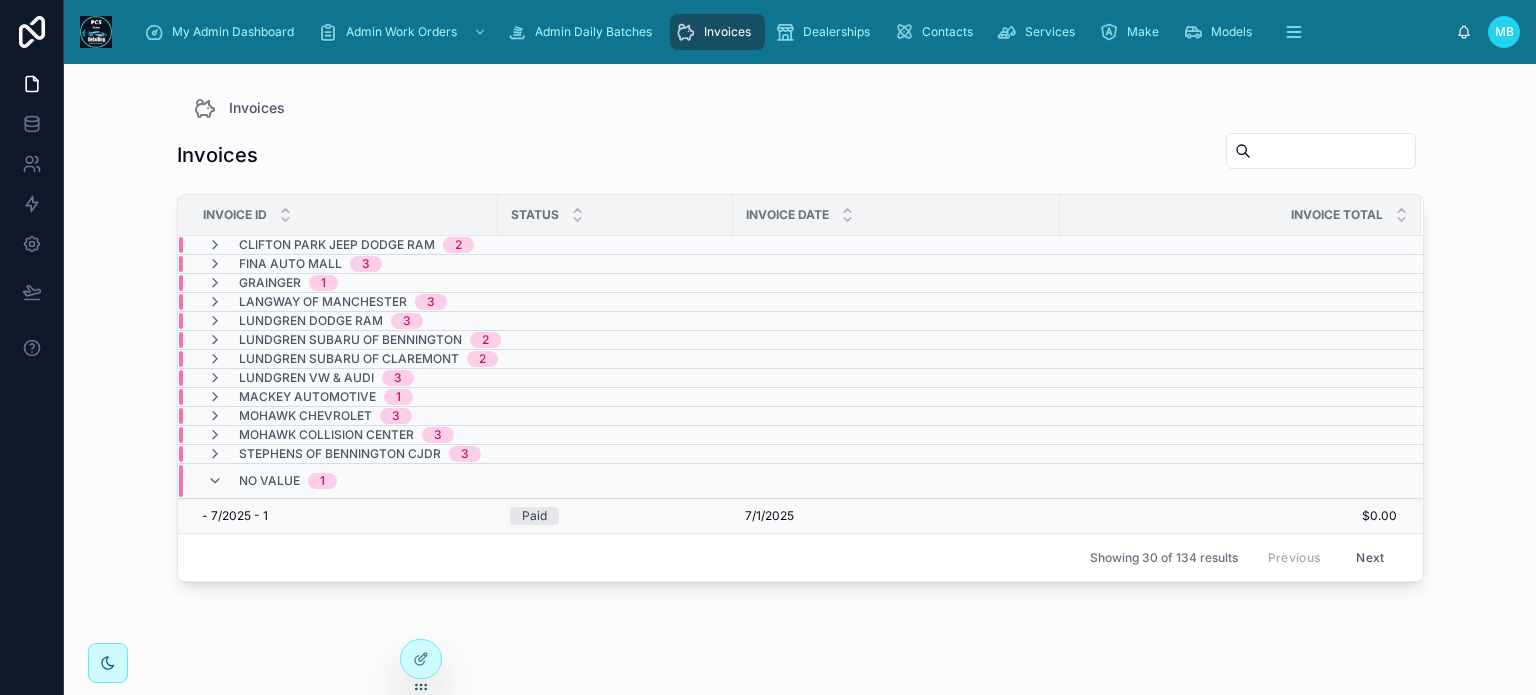 click on "7/1/2025" at bounding box center [769, 516] 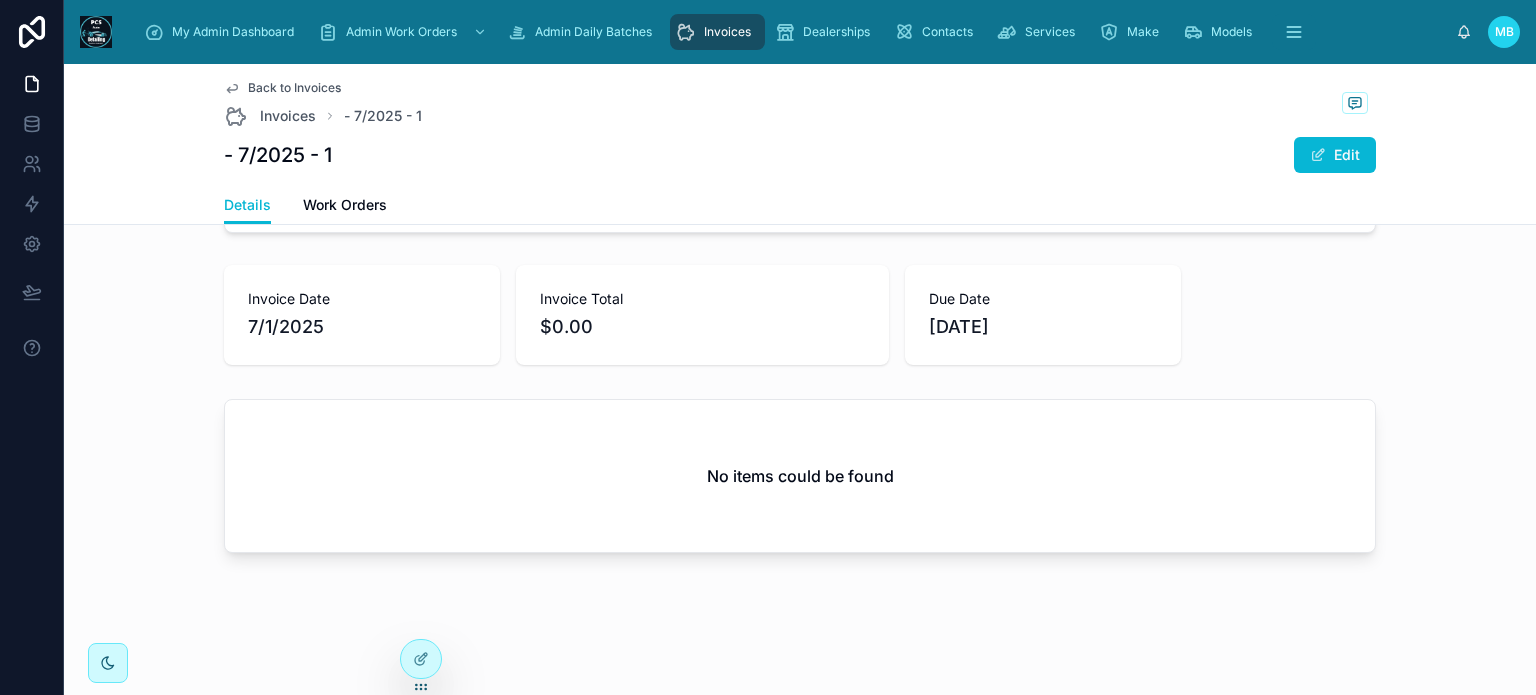scroll, scrollTop: 0, scrollLeft: 0, axis: both 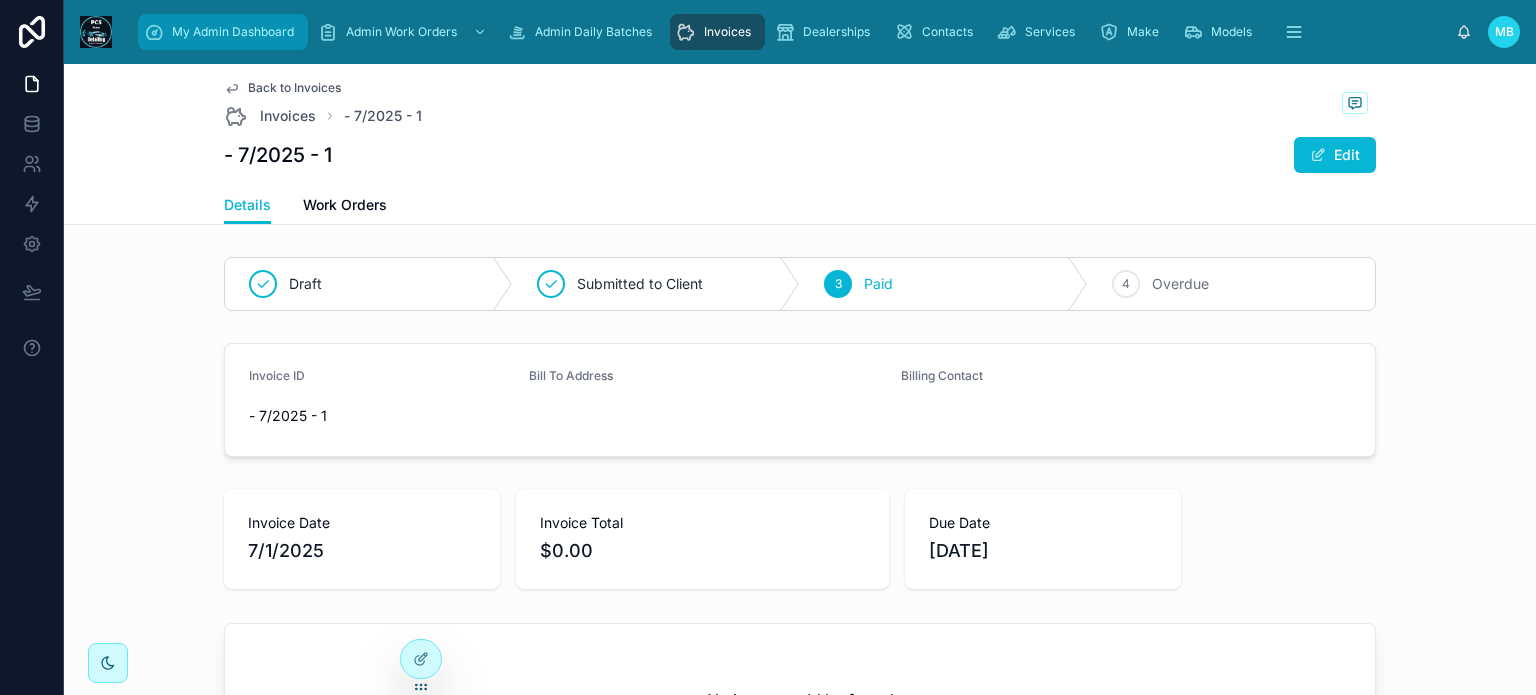 click on "My Admin Dashboard" at bounding box center (233, 32) 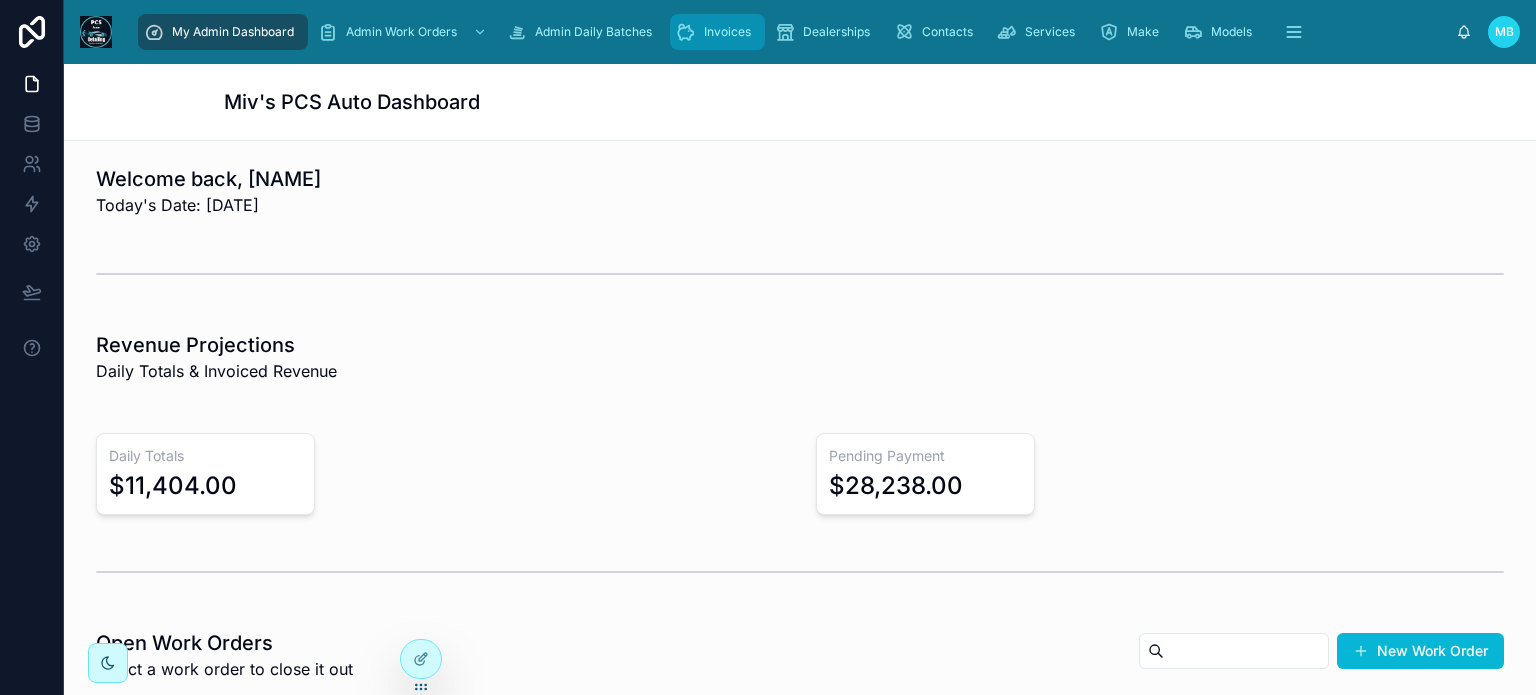 click on "Invoices" at bounding box center [727, 32] 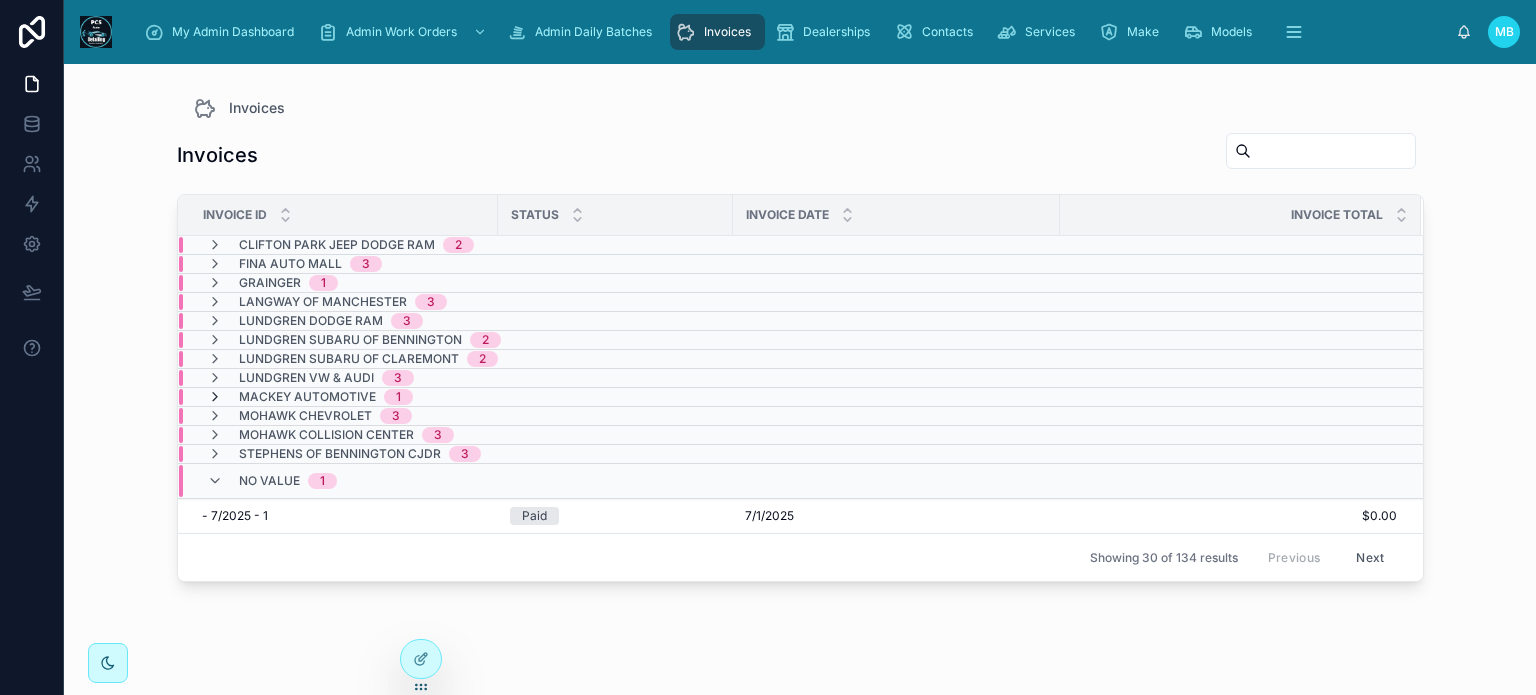 click at bounding box center (215, 397) 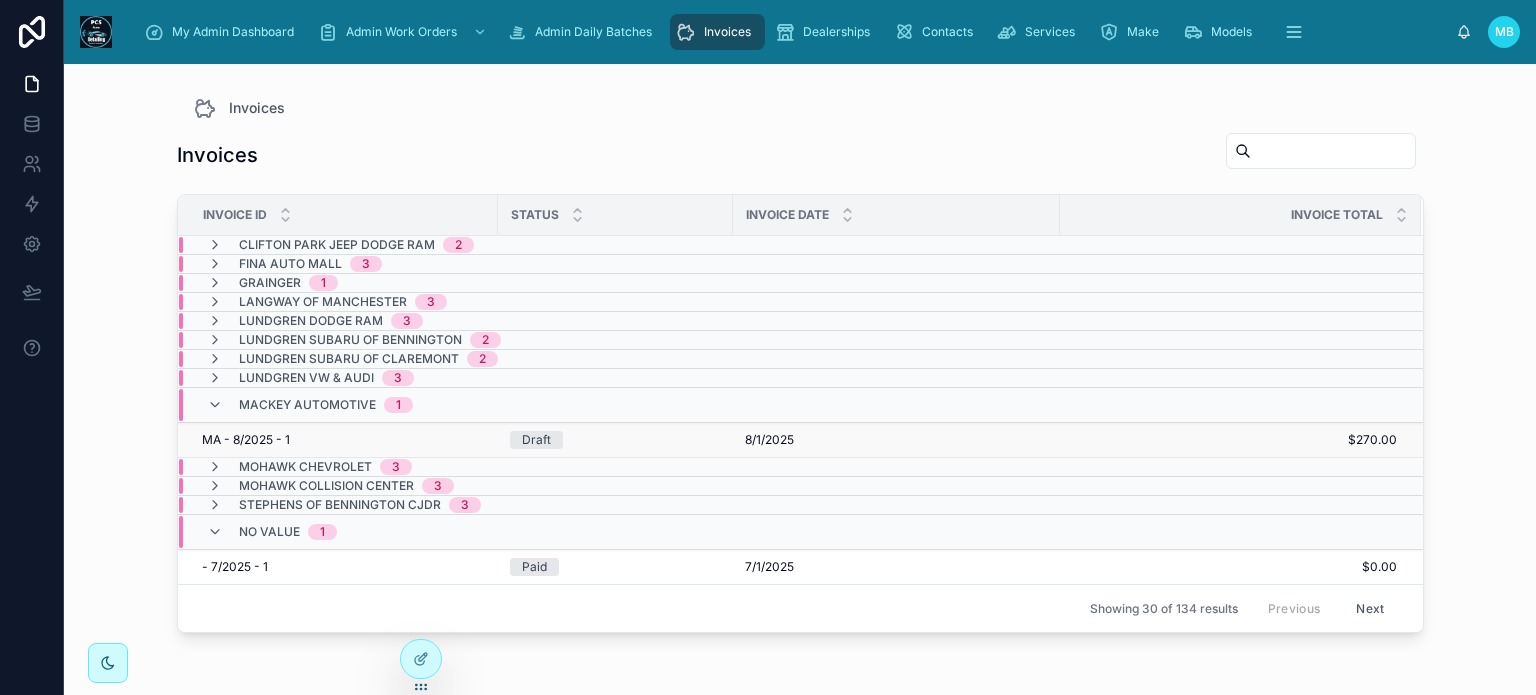 click on "MA - 8/2025 - 1" at bounding box center [246, 440] 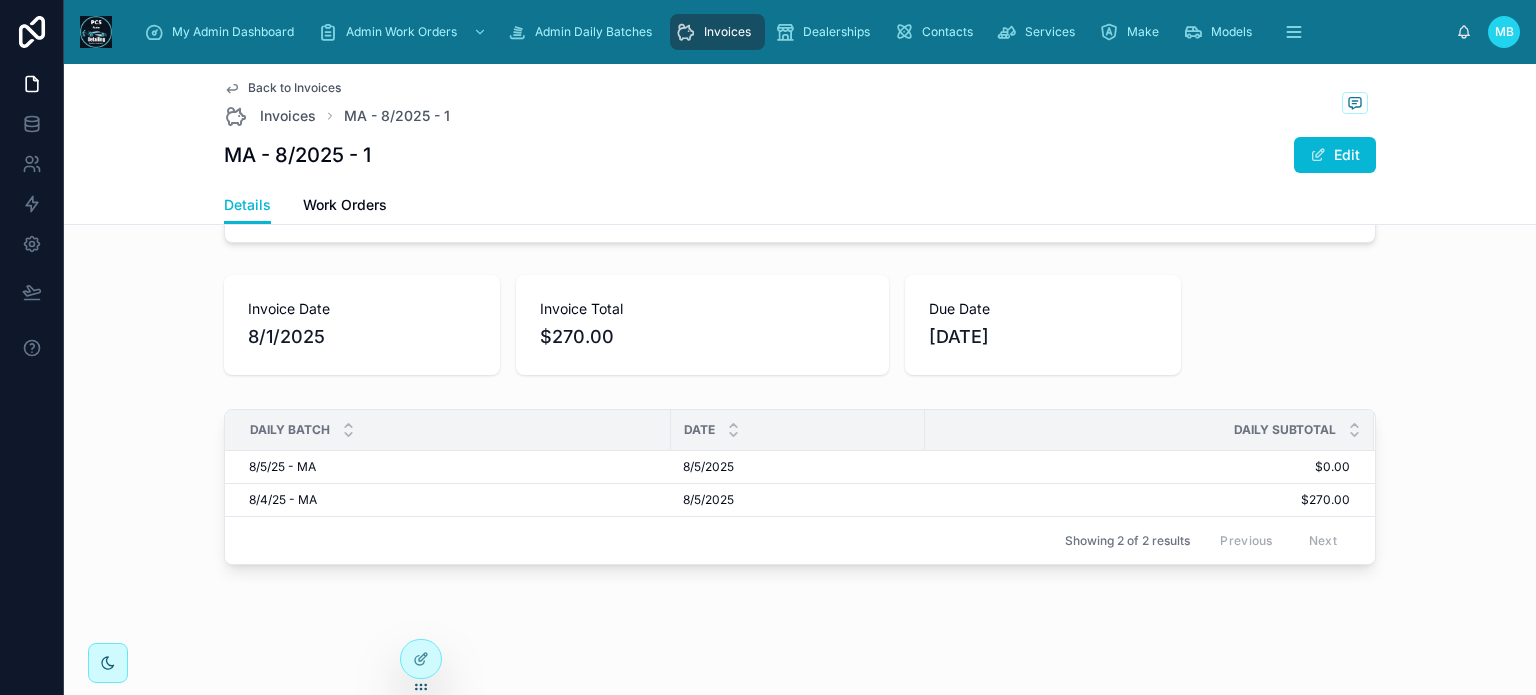 scroll, scrollTop: 260, scrollLeft: 0, axis: vertical 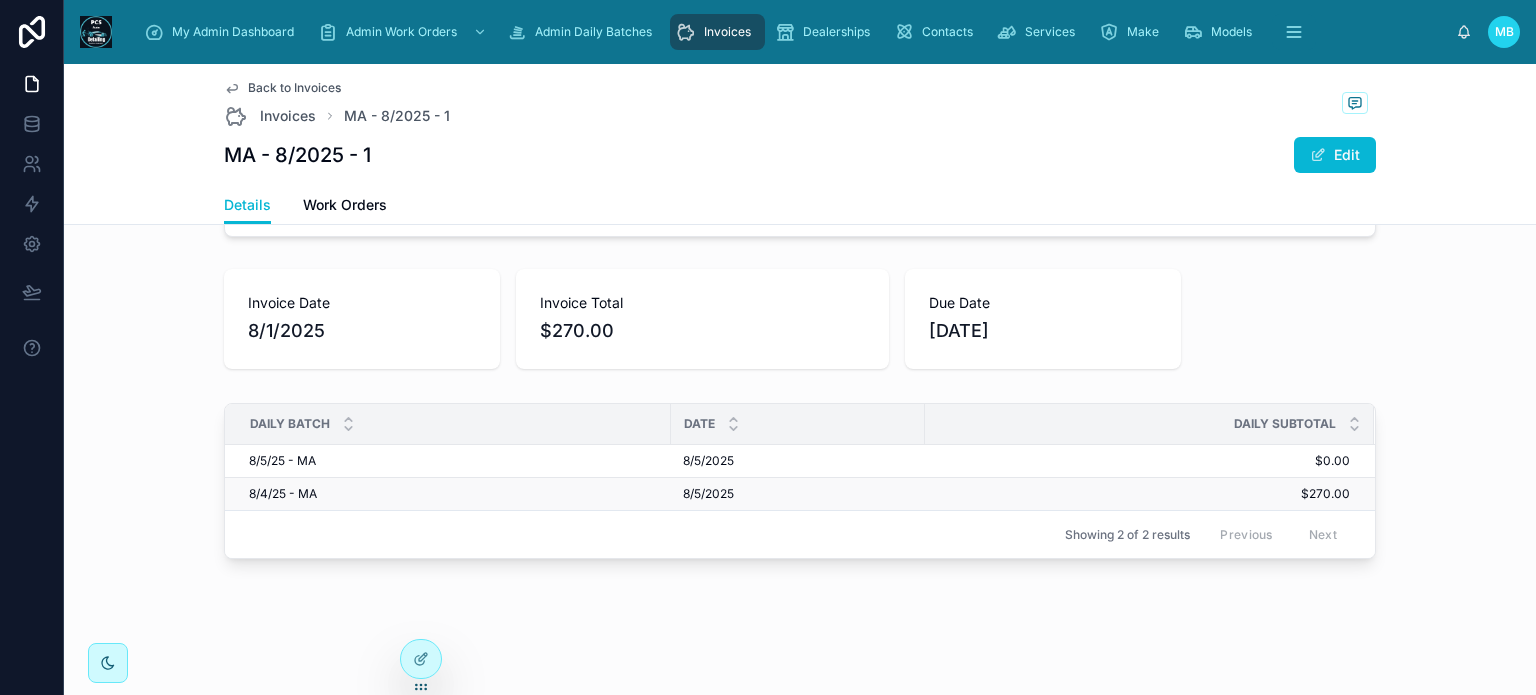click on "8/4/25 - MA" at bounding box center (283, 494) 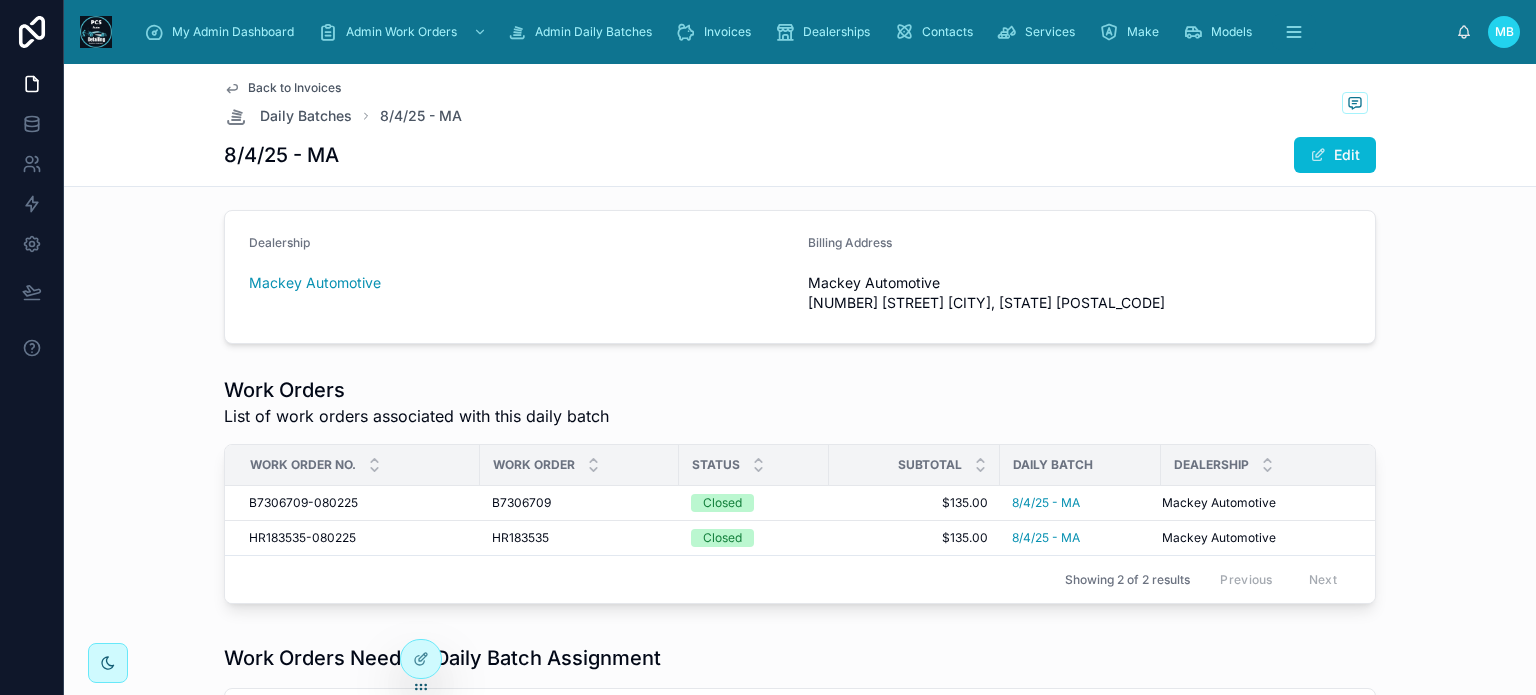 scroll, scrollTop: 0, scrollLeft: 0, axis: both 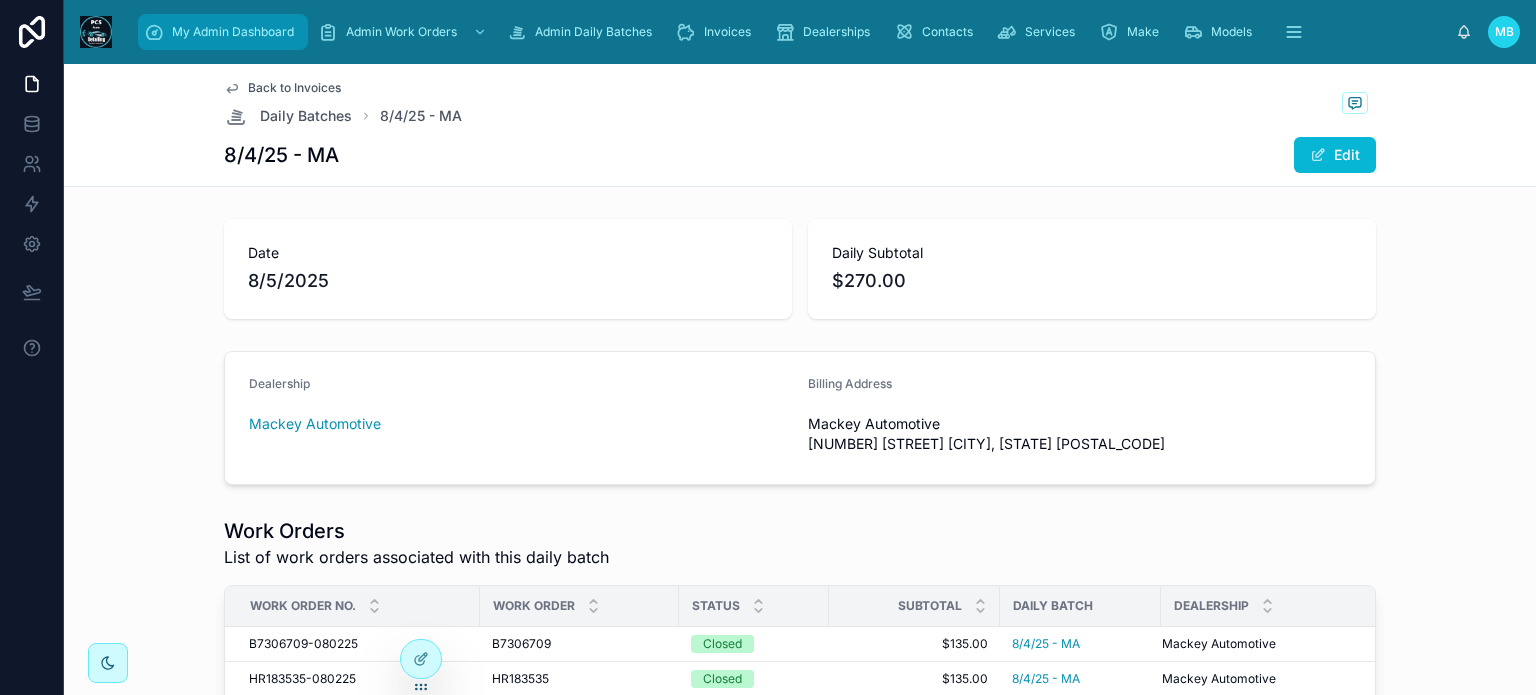 click on "My Admin Dashboard" at bounding box center (233, 32) 